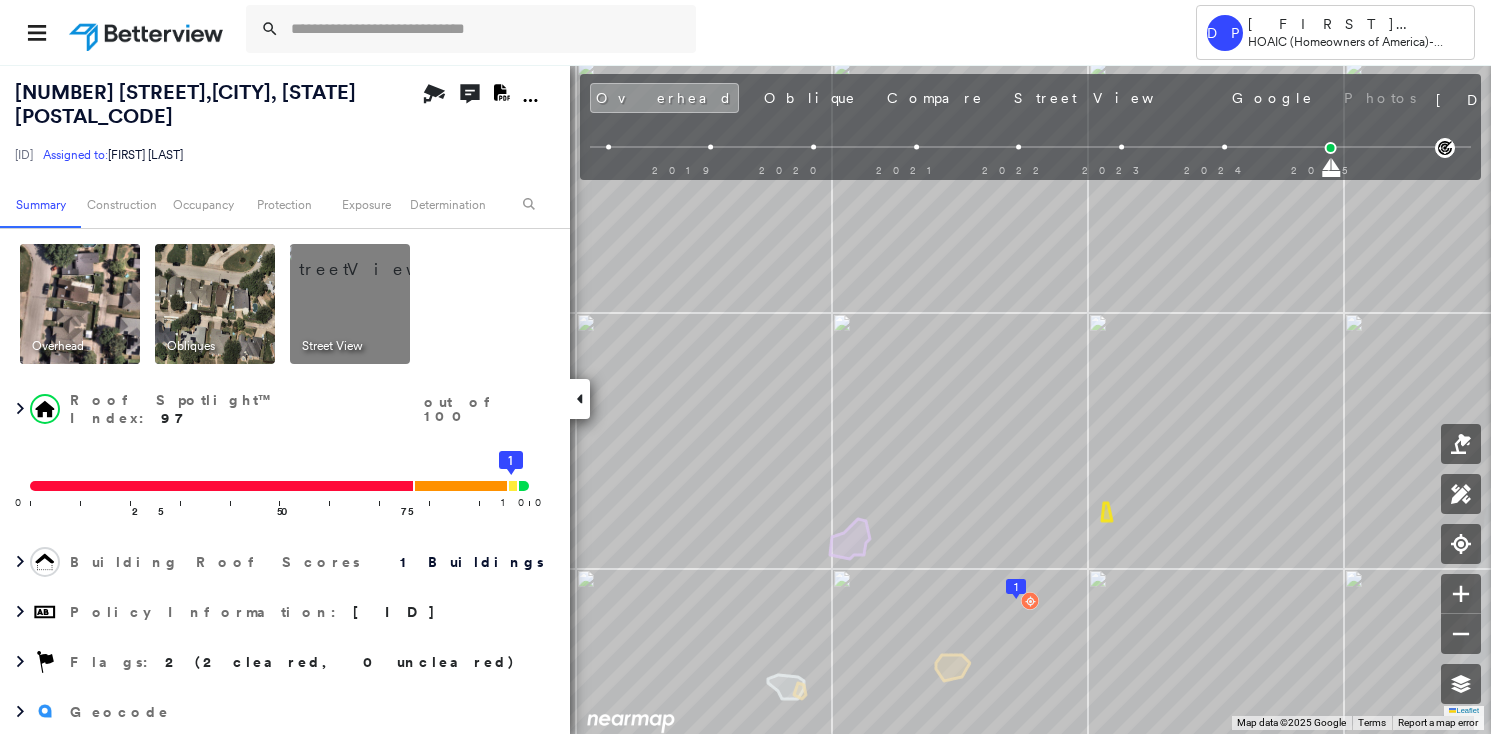 scroll, scrollTop: 0, scrollLeft: 0, axis: both 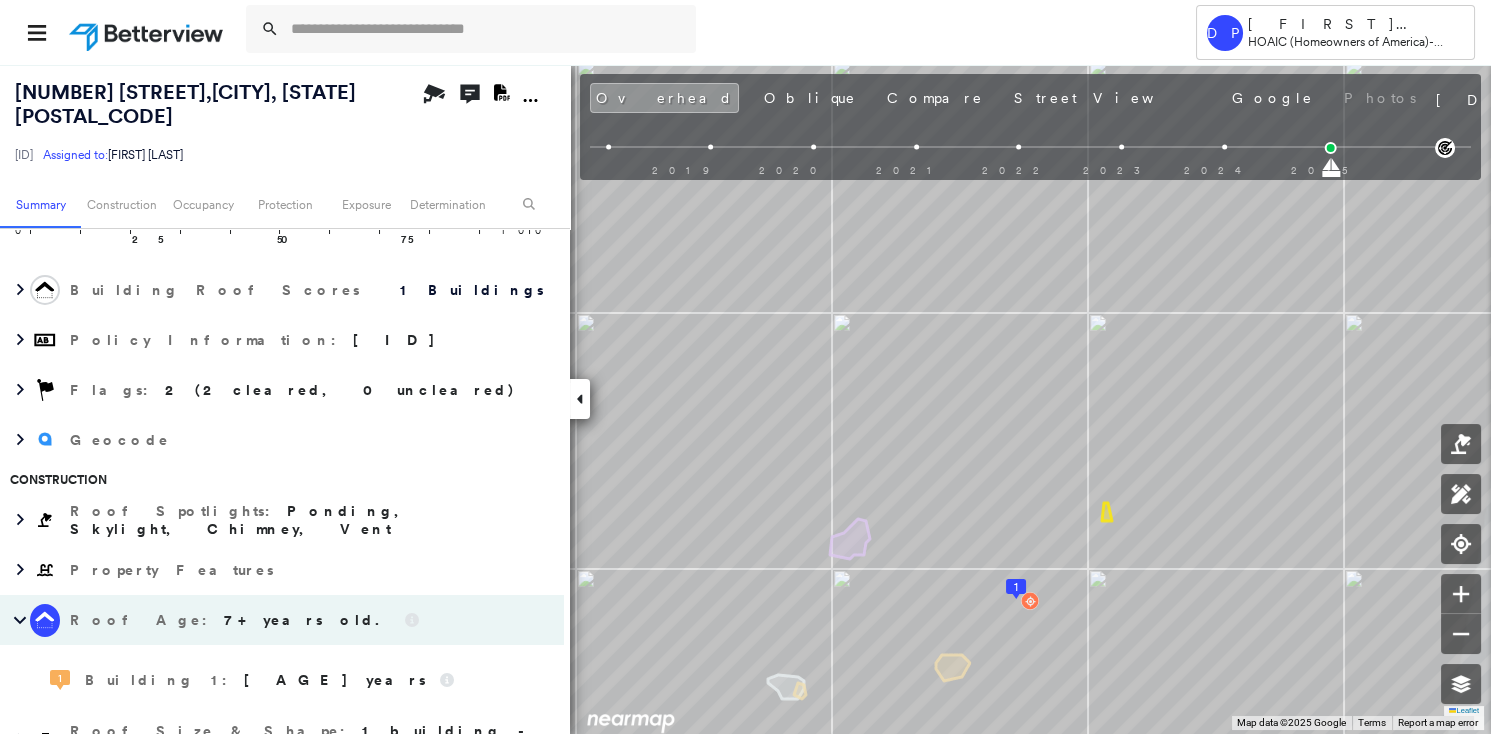 type 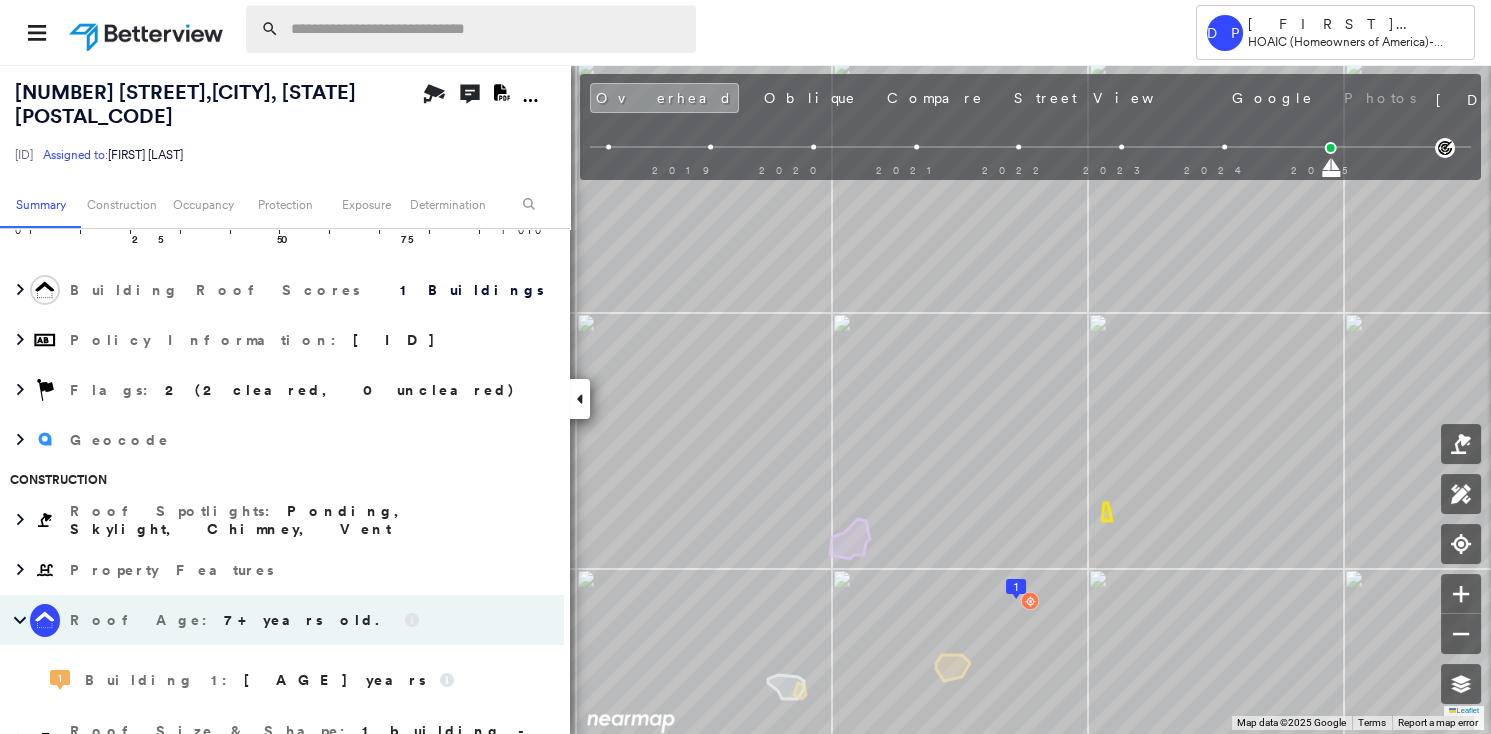 paste on "**********" 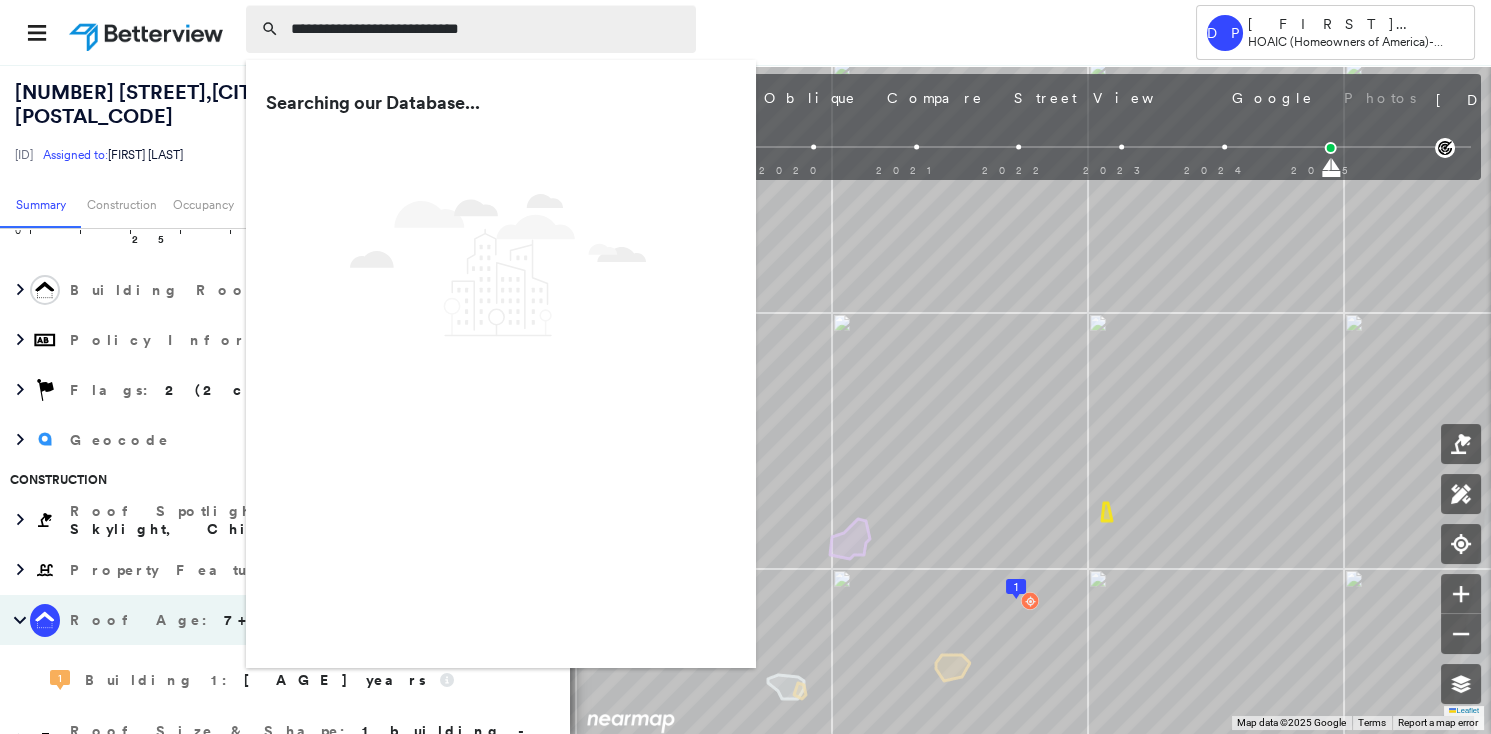 click on "**********" at bounding box center (487, 29) 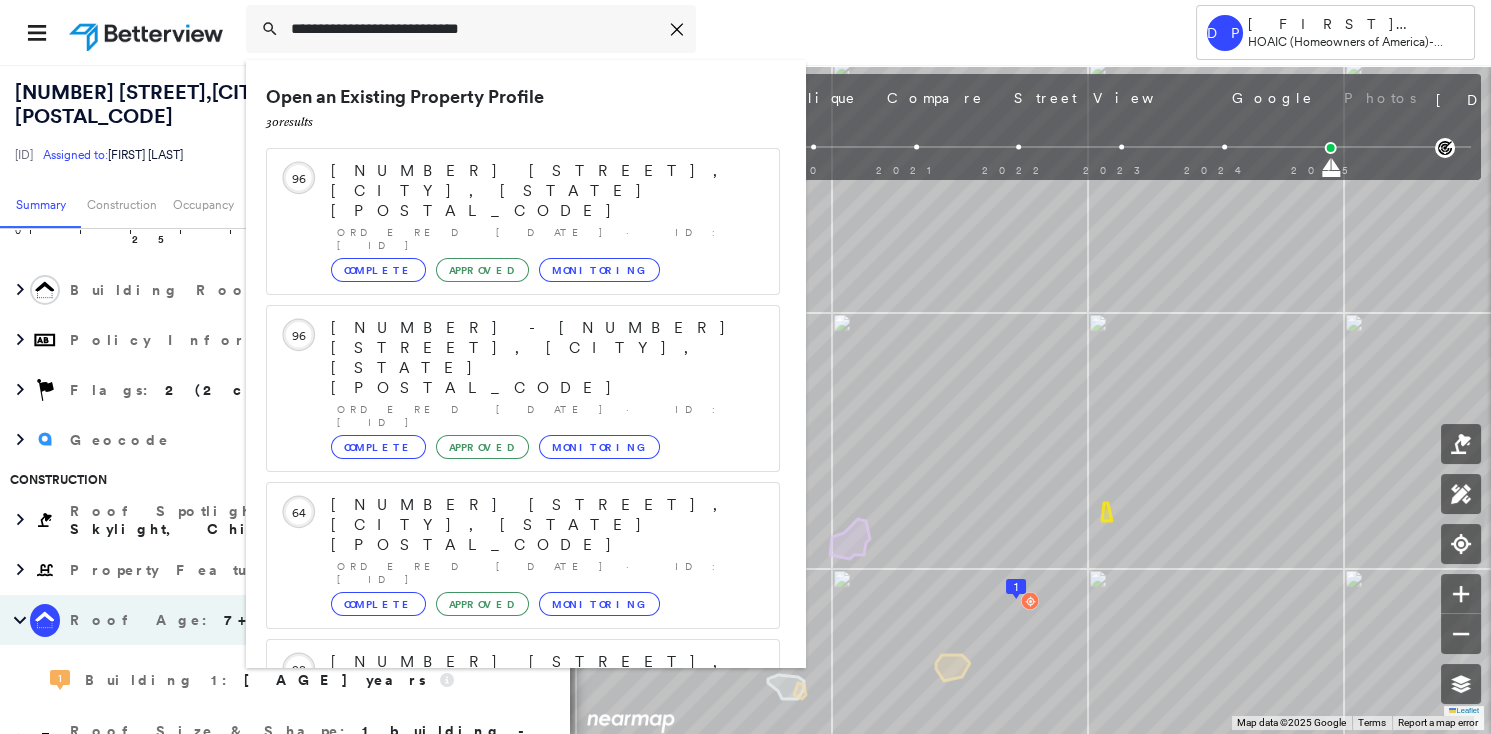 scroll, scrollTop: 363, scrollLeft: 0, axis: vertical 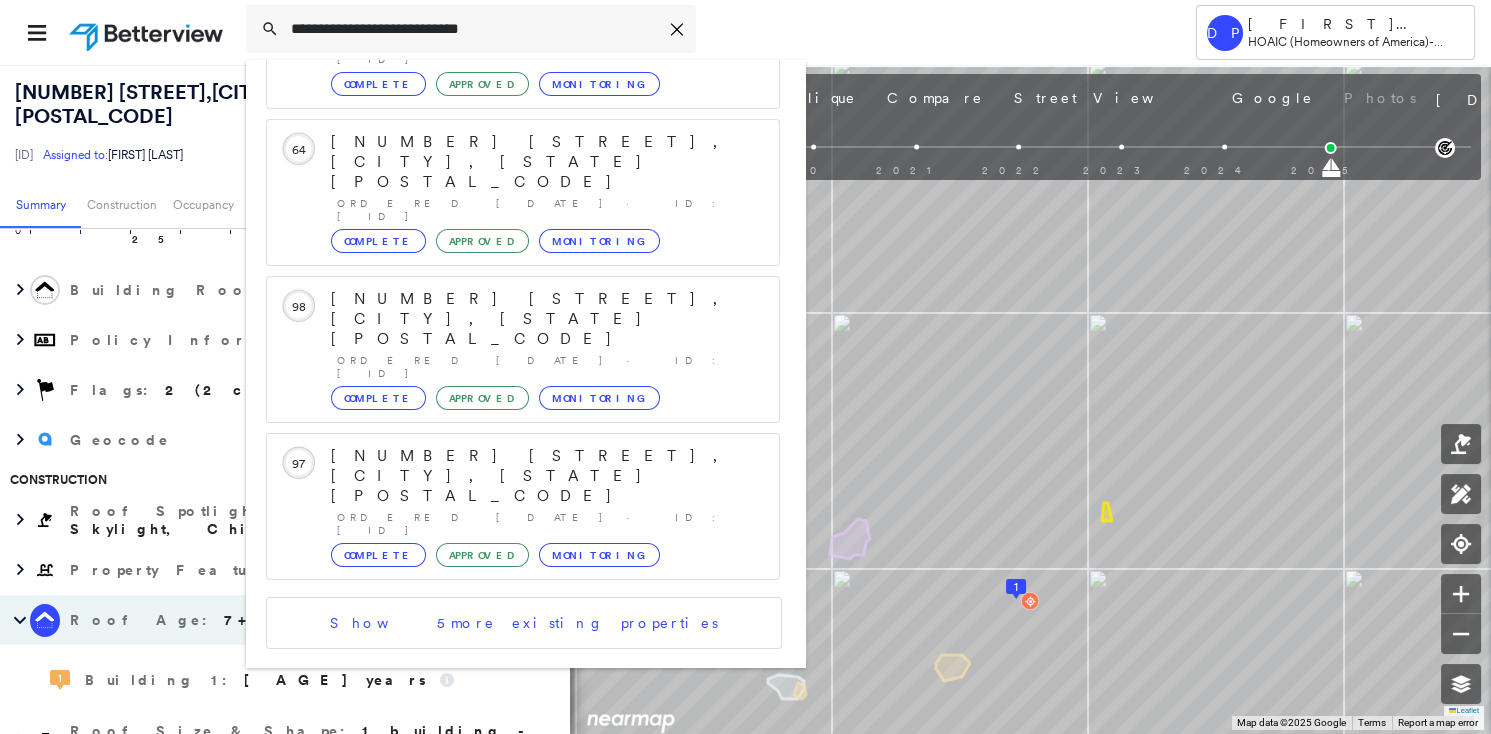type on "**********" 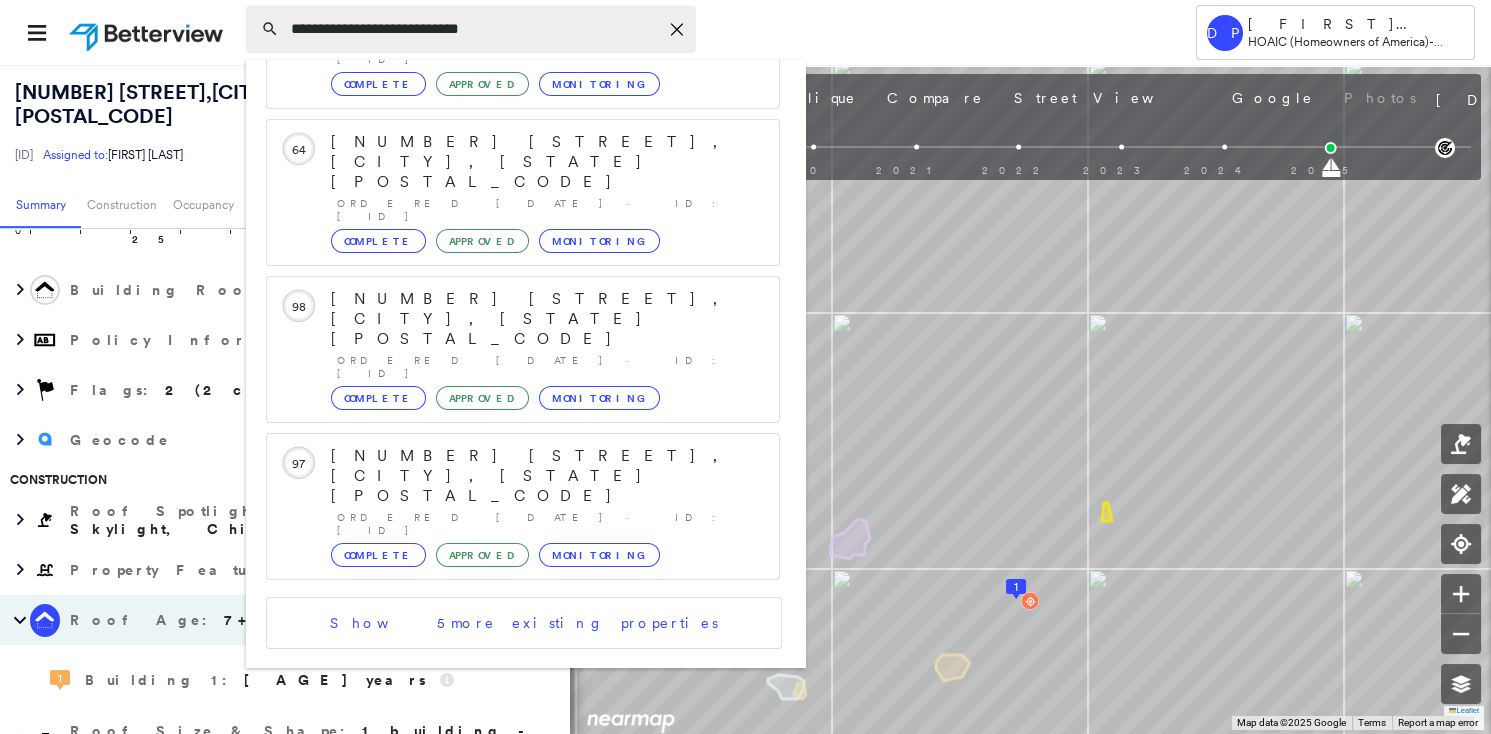 click on "Icon_Closemodal" 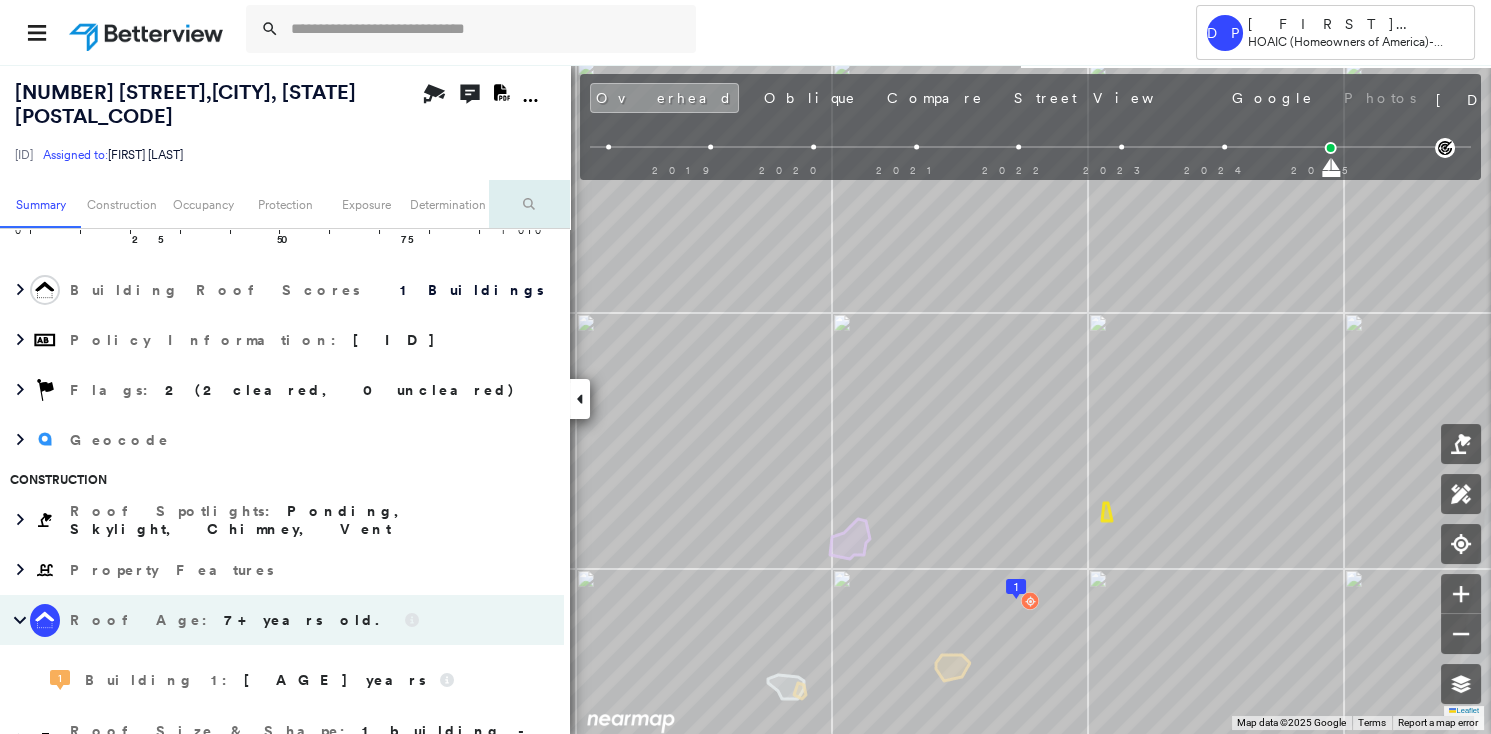 scroll, scrollTop: 0, scrollLeft: 0, axis: both 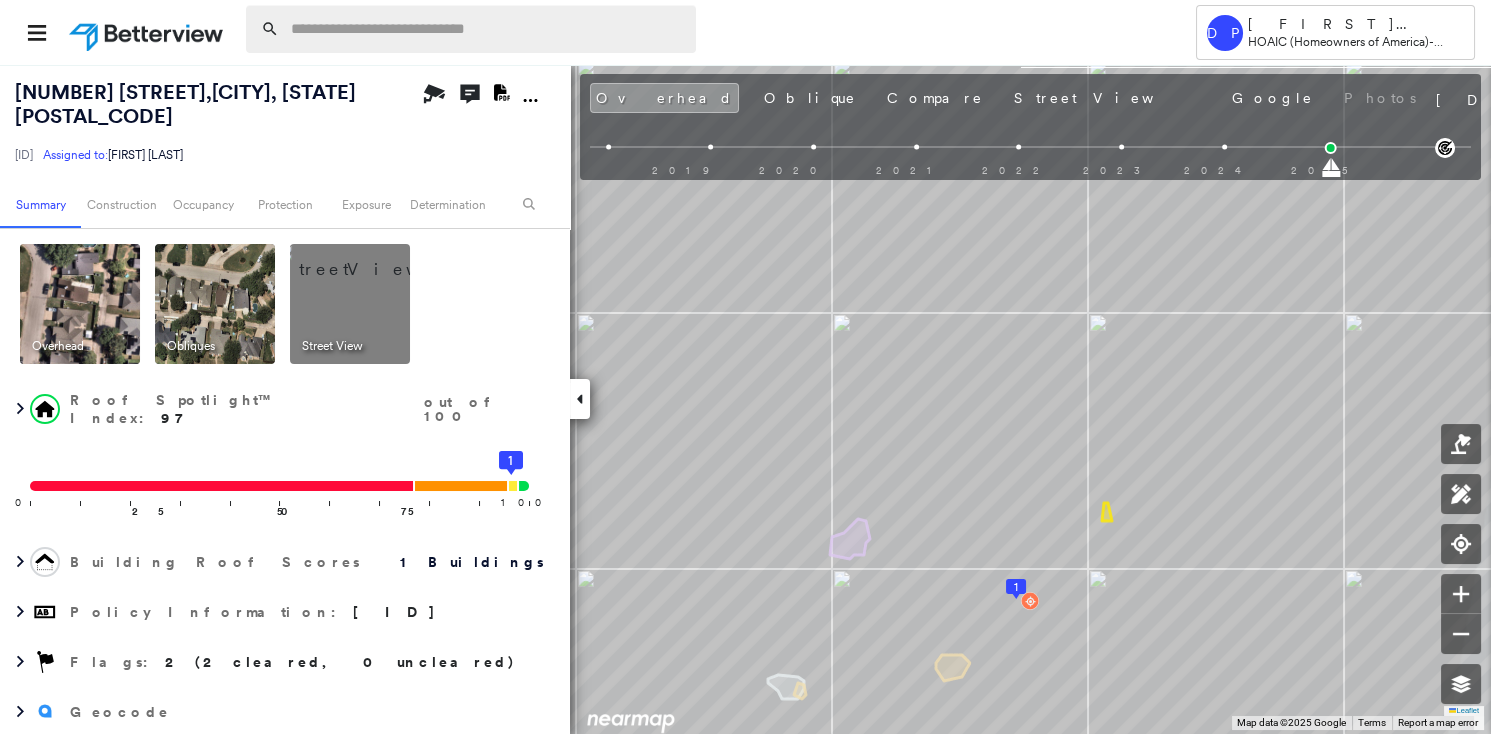 paste on "**********" 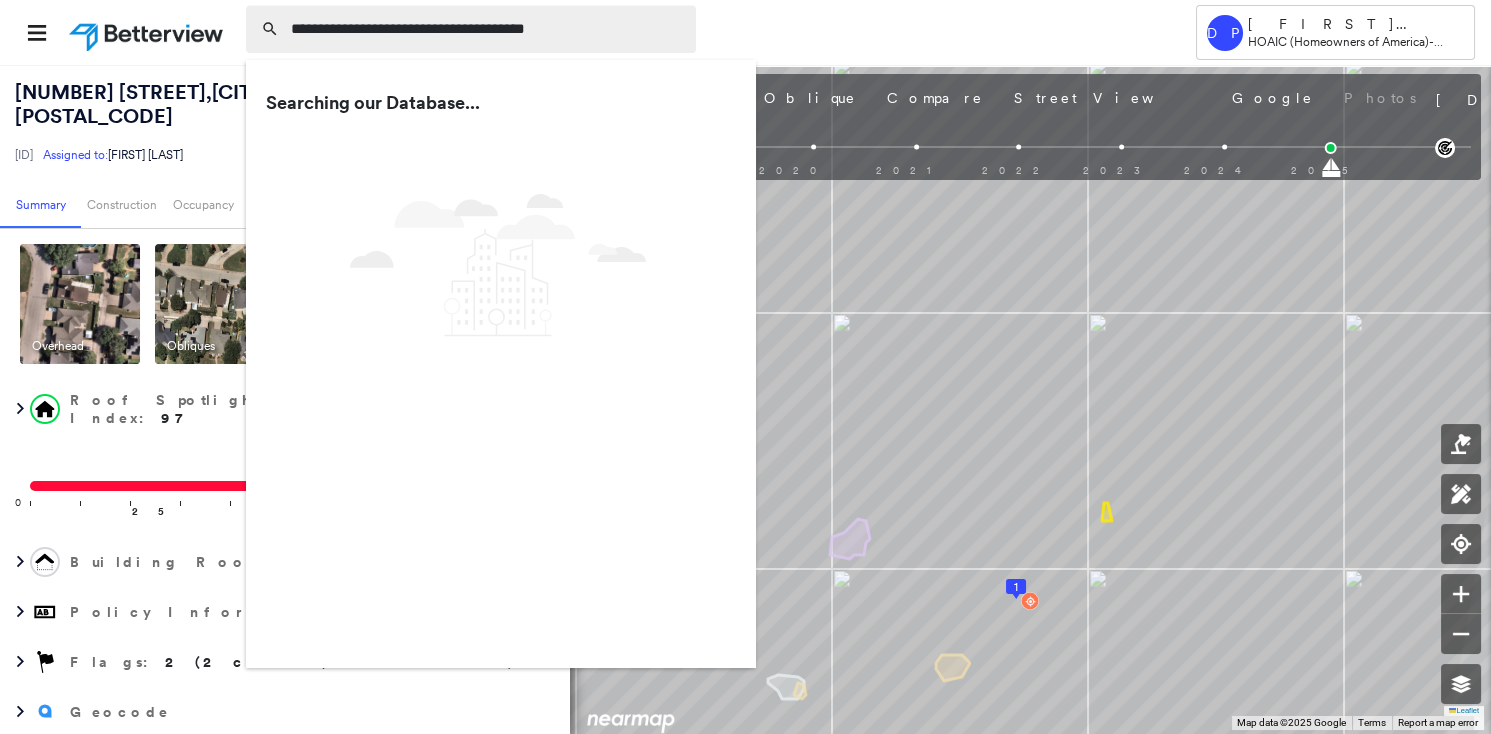 click on "**********" at bounding box center (487, 29) 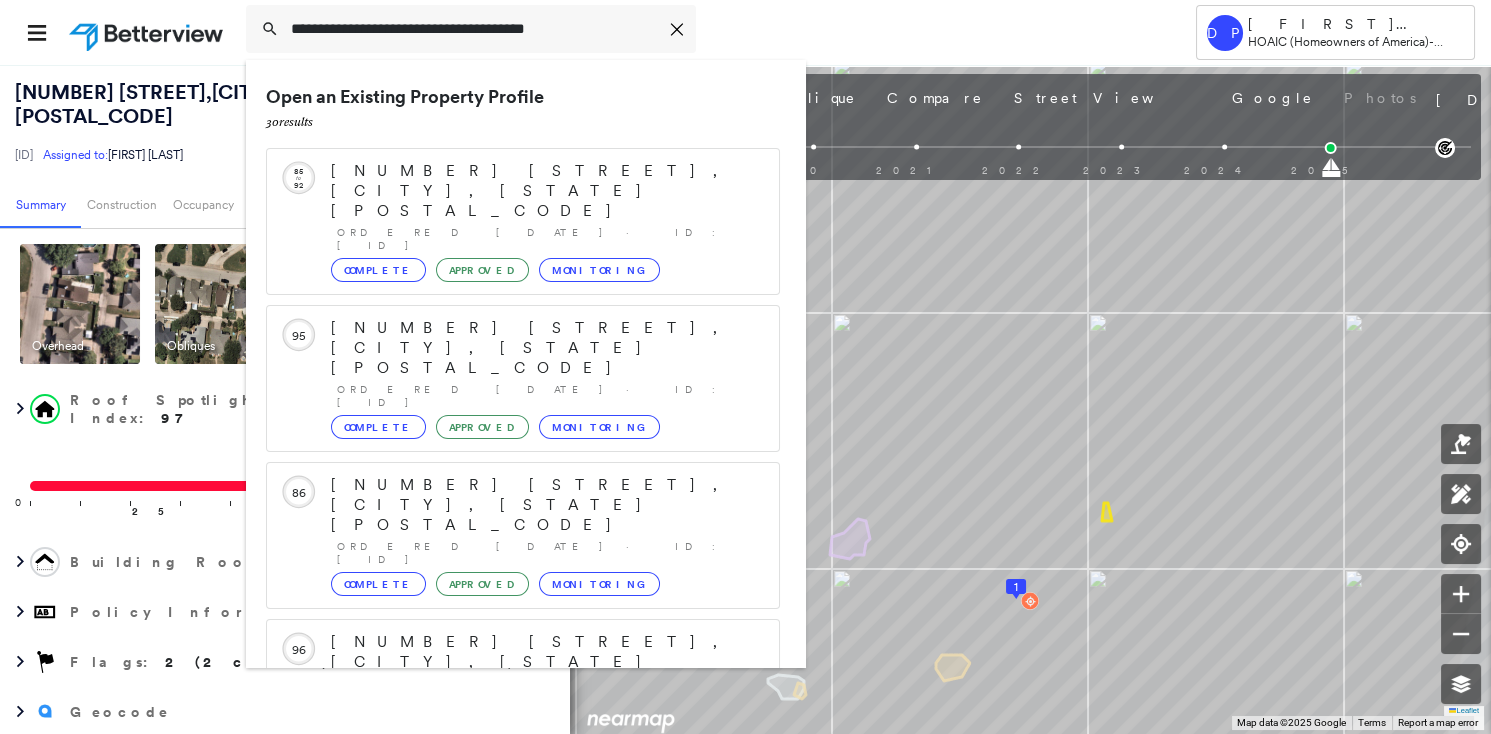 scroll, scrollTop: 257, scrollLeft: 0, axis: vertical 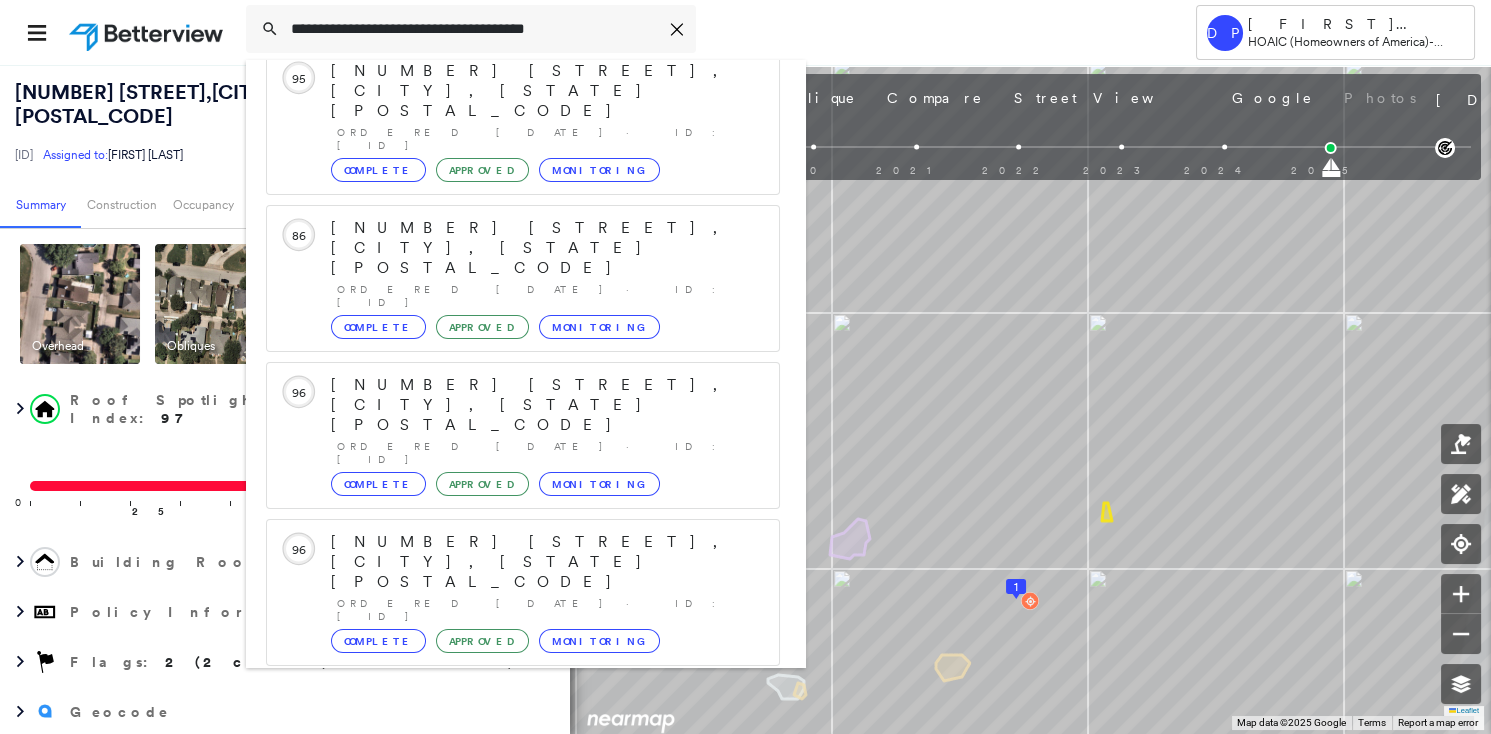 type on "**********" 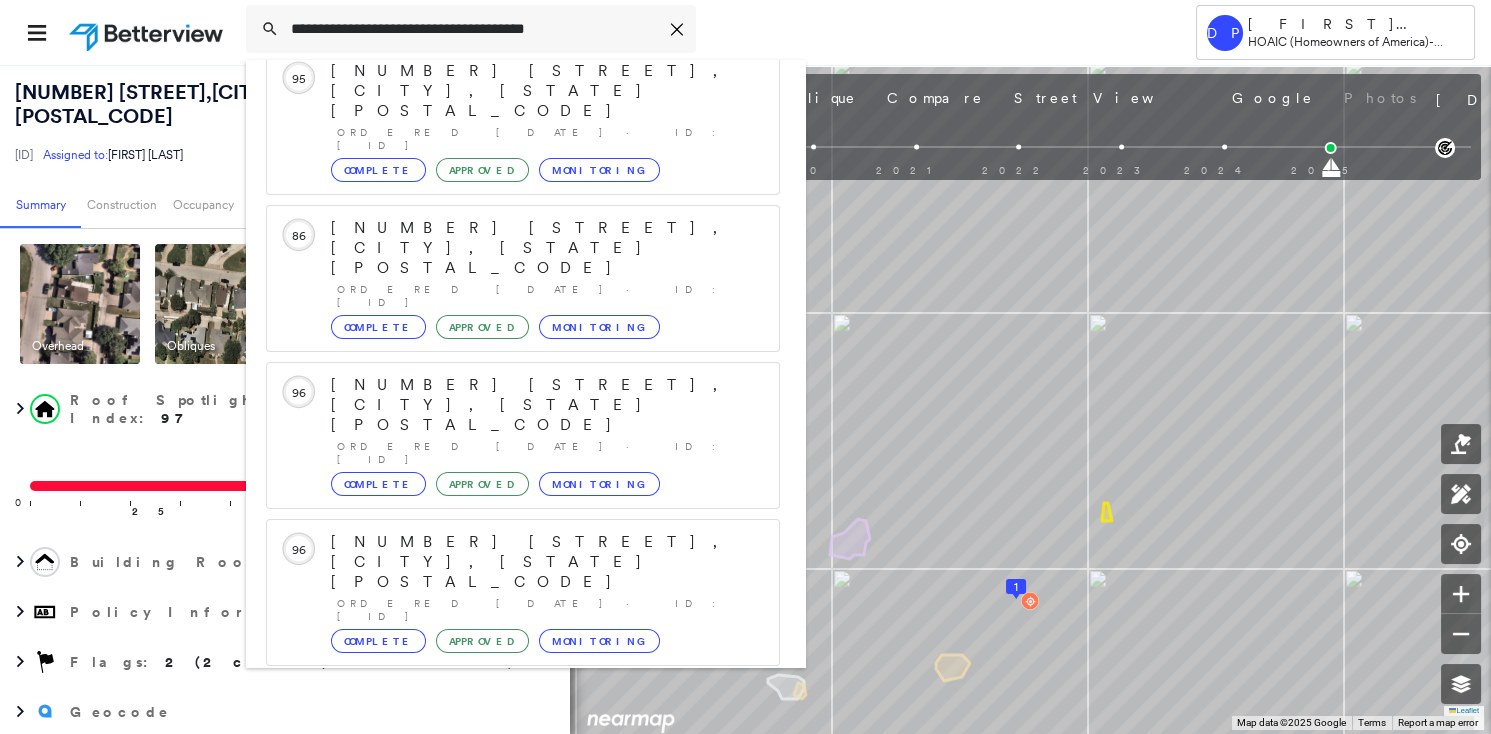 click 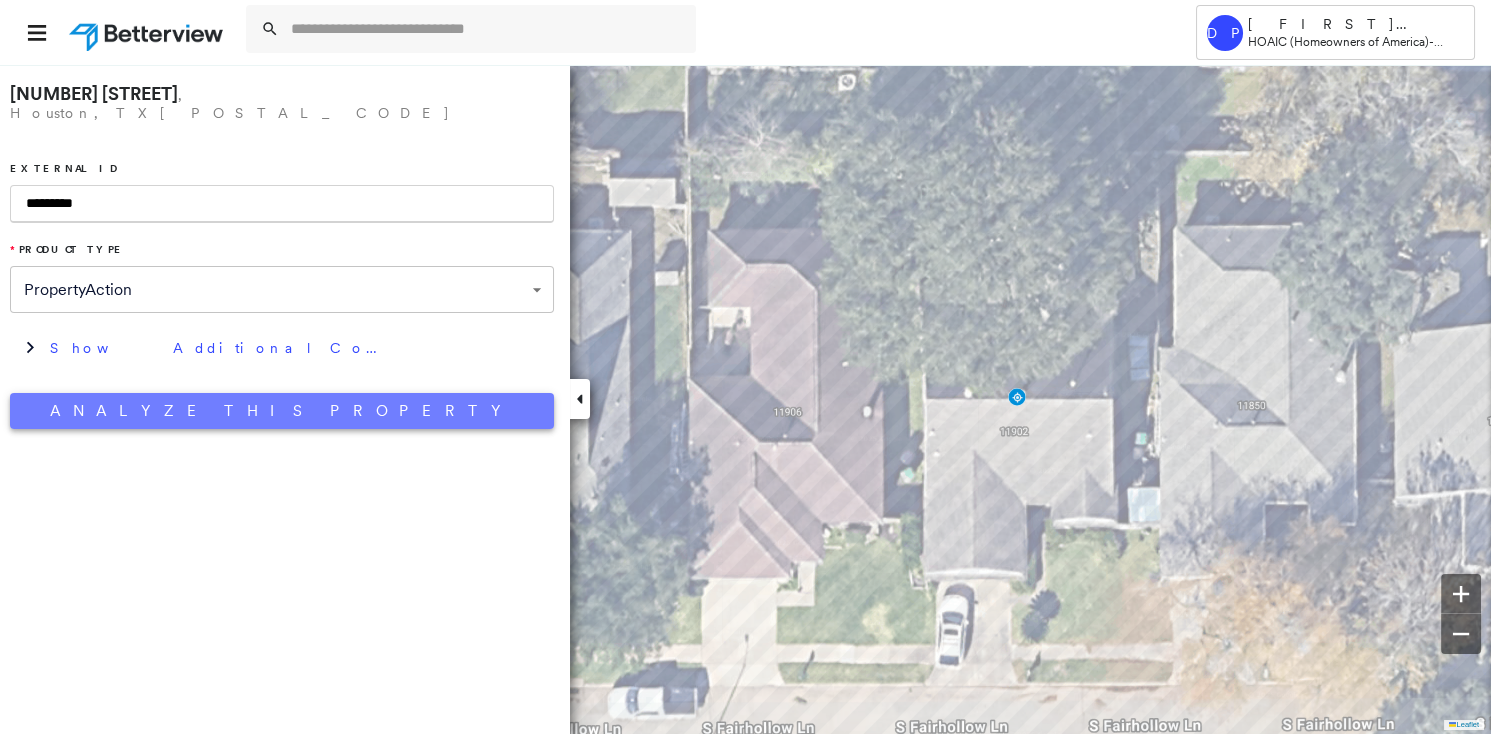 type on "*********" 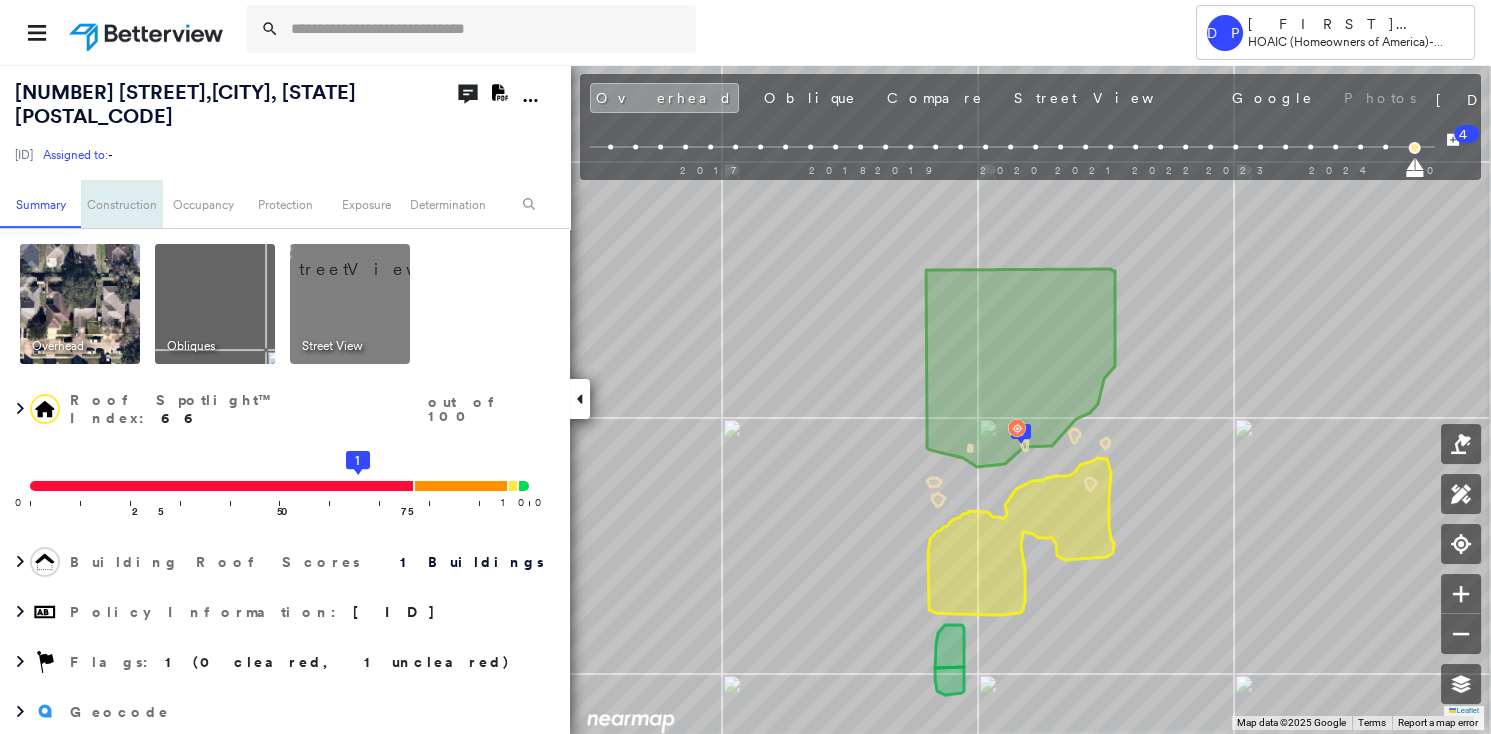 click on "Construction" at bounding box center (121, 204) 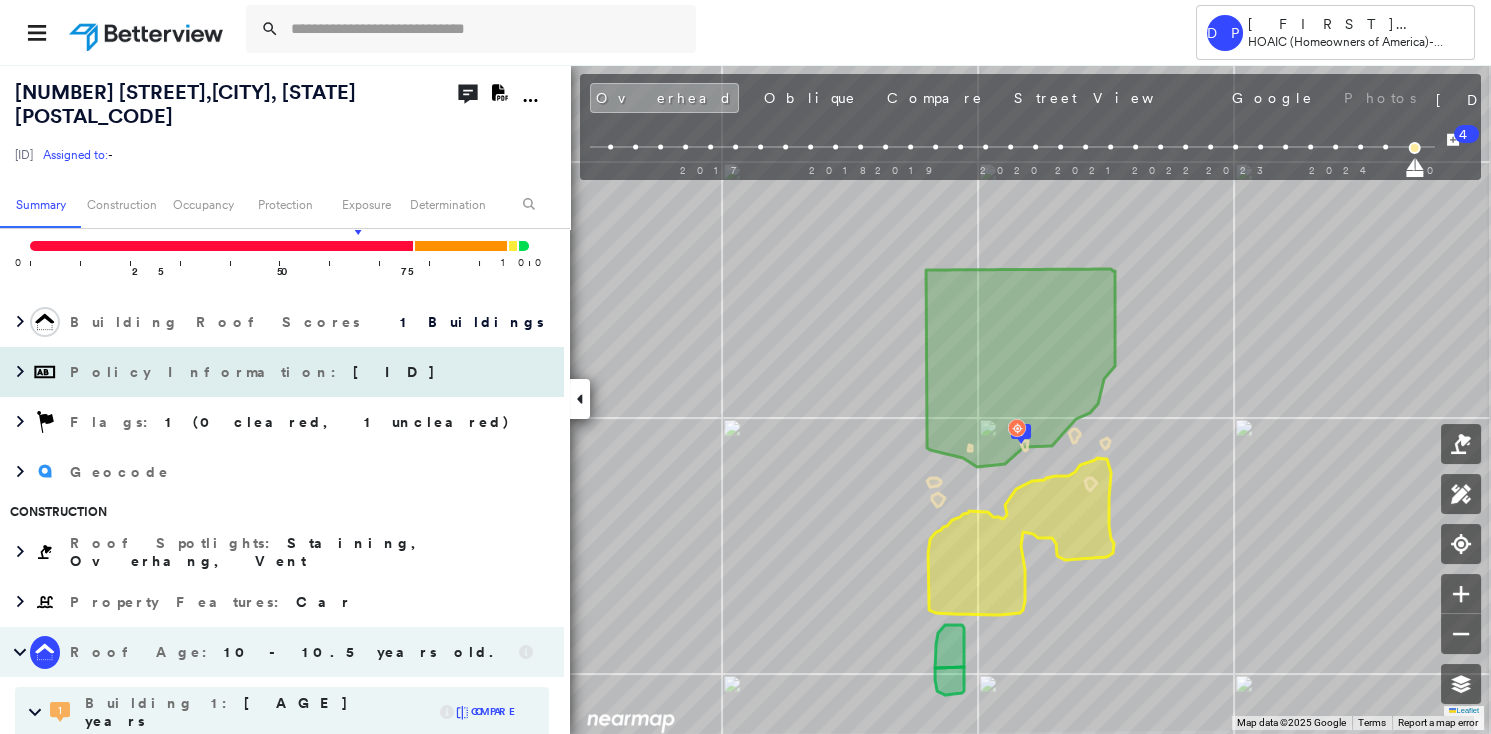 scroll, scrollTop: 0, scrollLeft: 0, axis: both 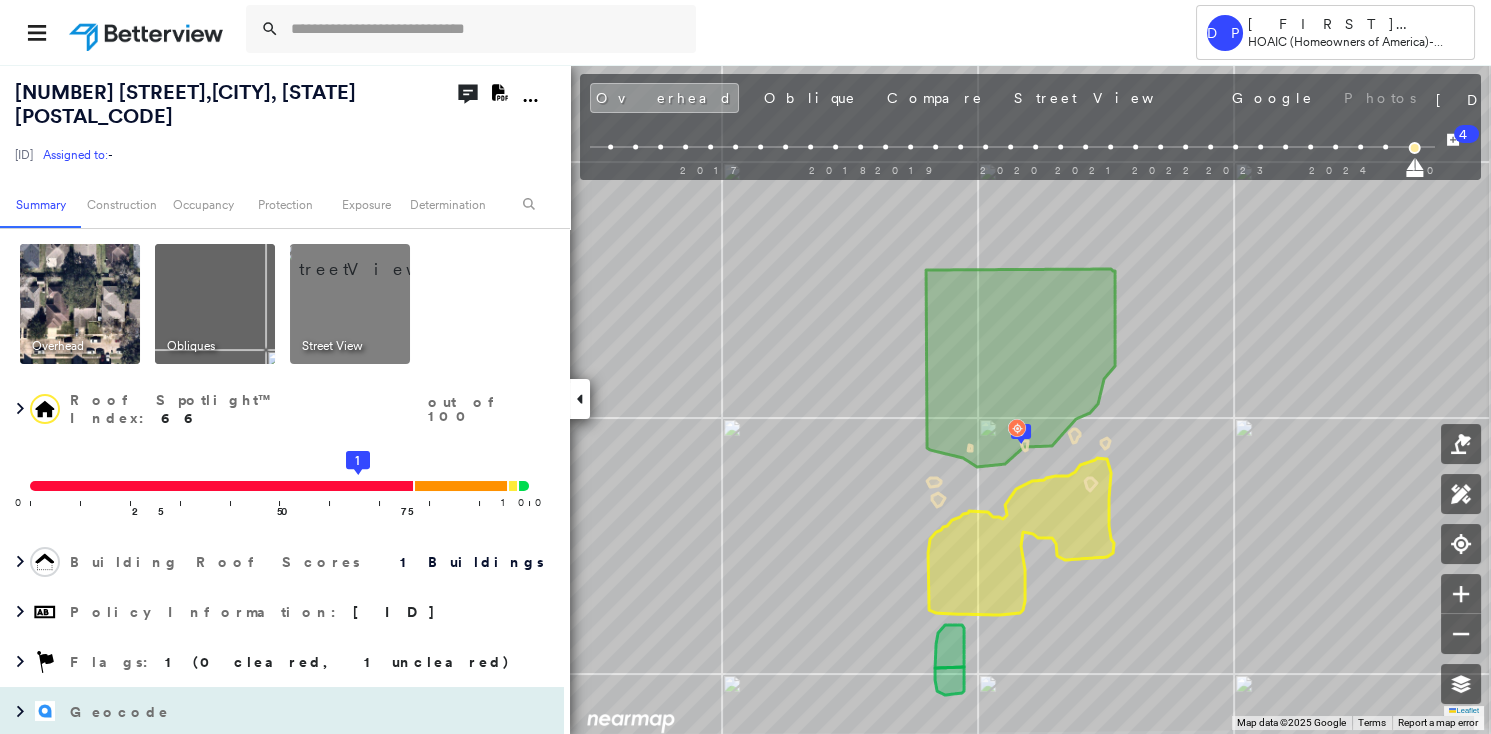 type 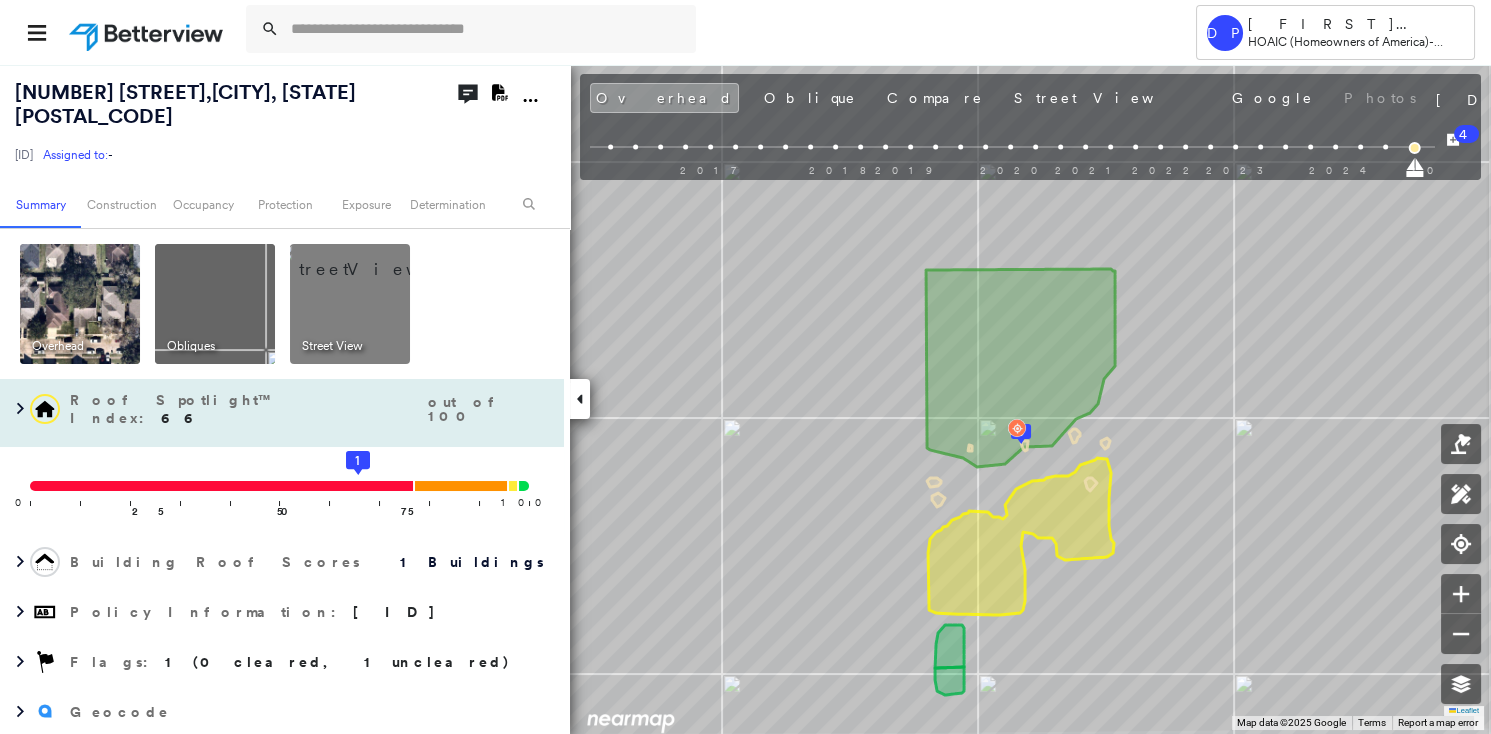click on "0 100 25 50 75 1" at bounding box center [282, 492] 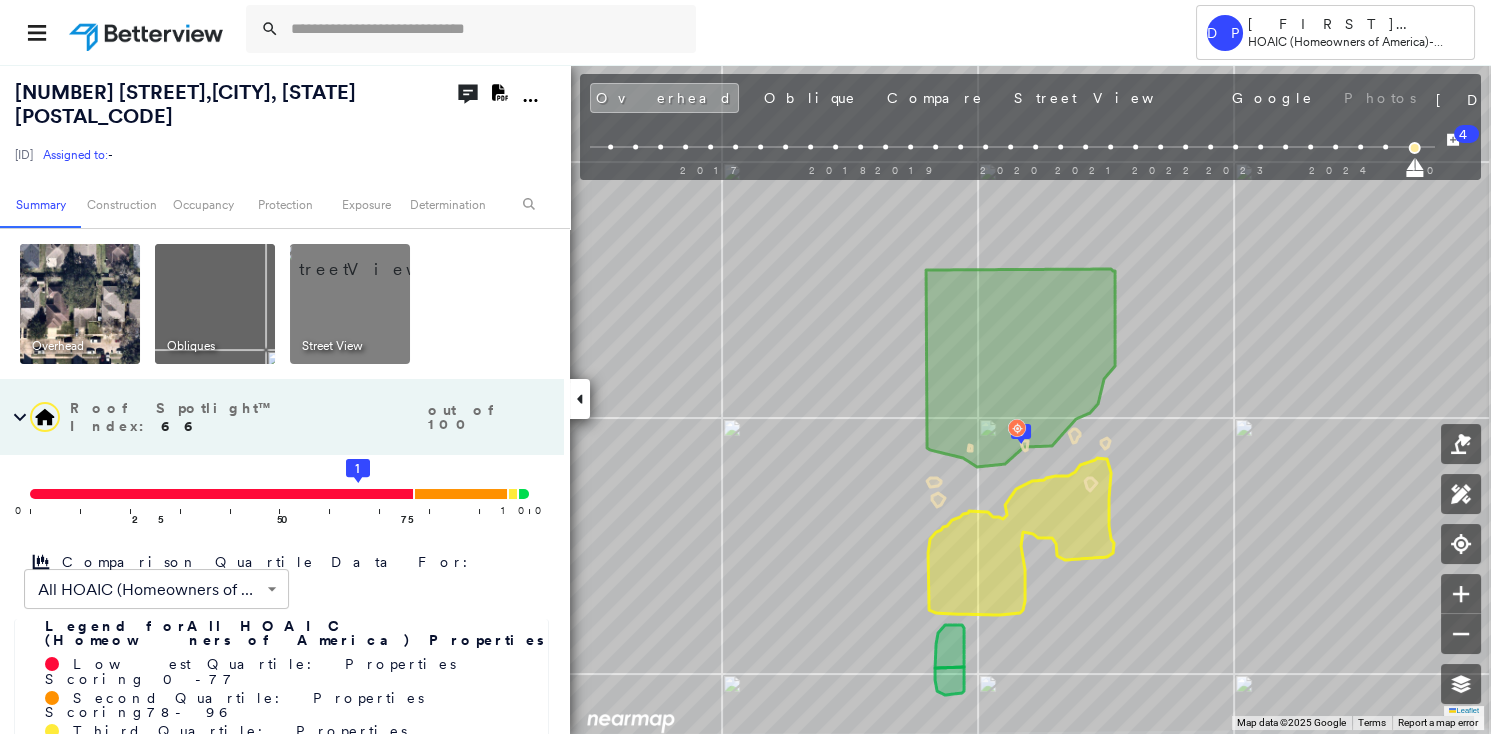 scroll, scrollTop: 272, scrollLeft: 0, axis: vertical 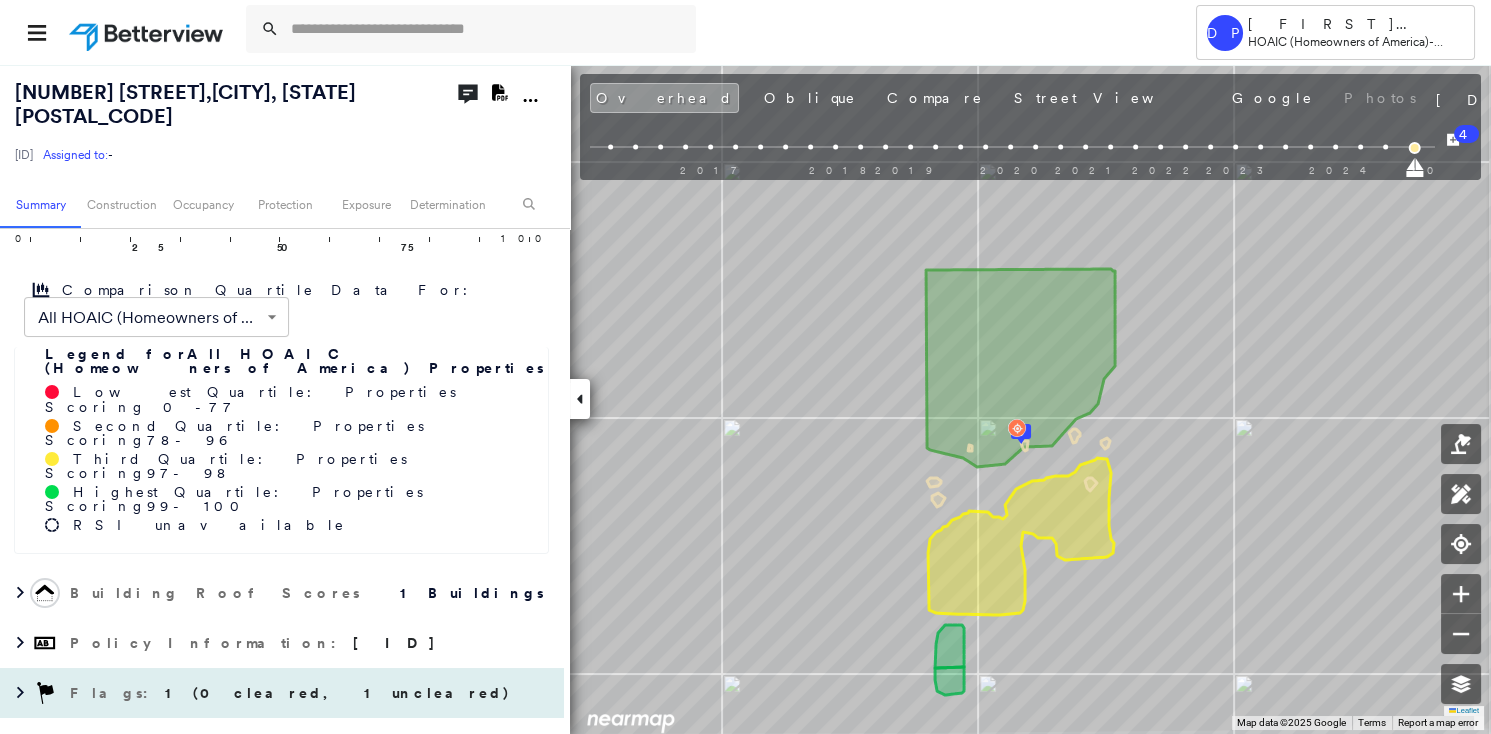 click on "1 (0 cleared, 1 uncleared)" at bounding box center (338, 693) 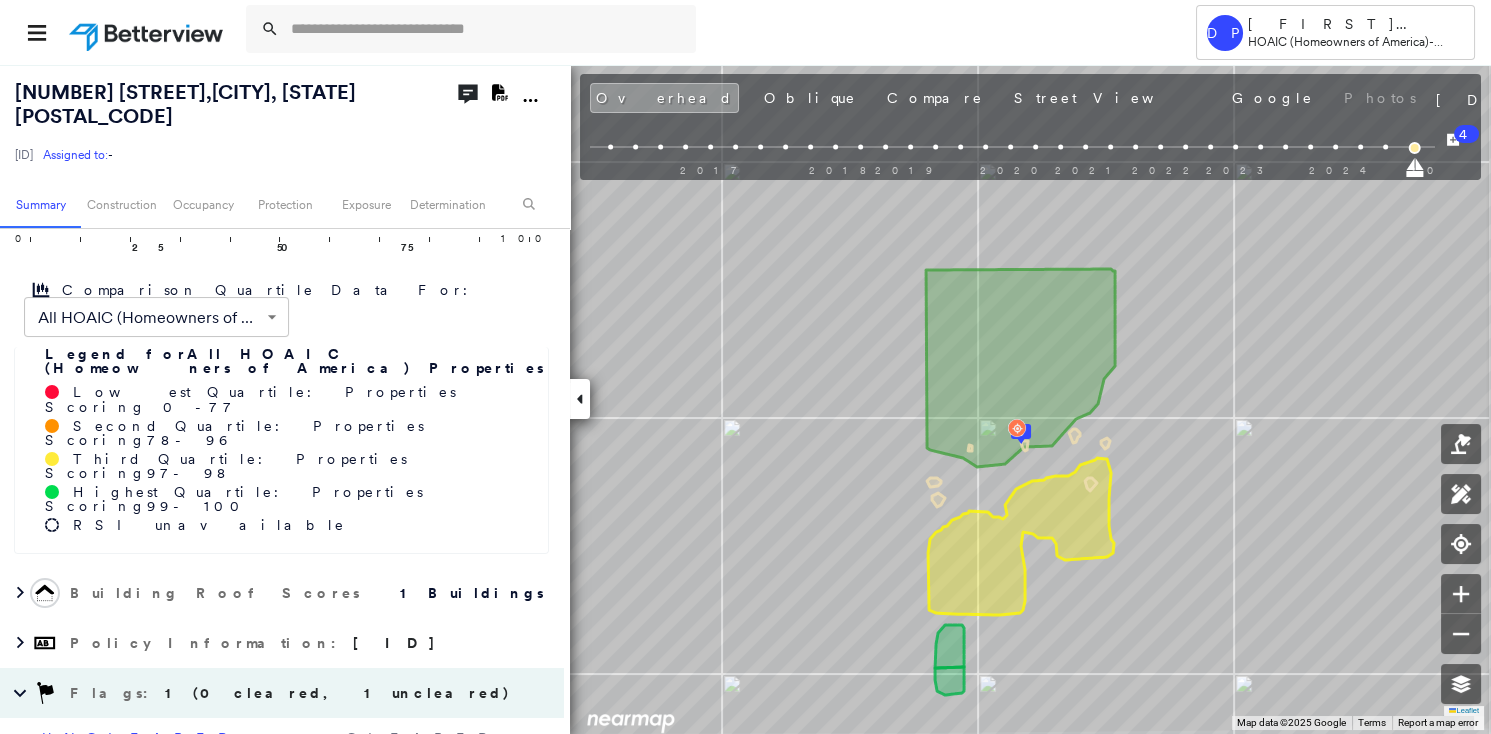 scroll, scrollTop: 454, scrollLeft: 0, axis: vertical 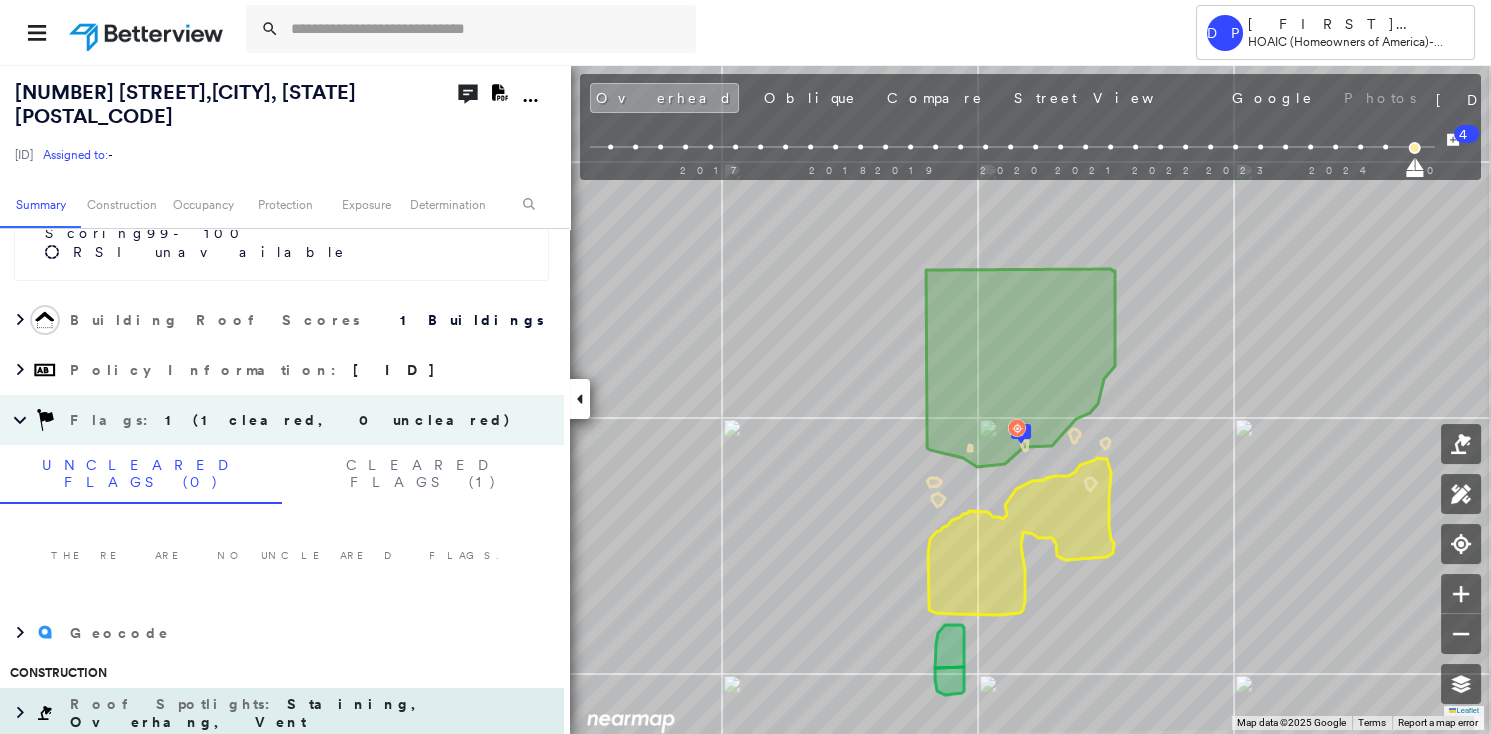 click on "Staining, Overhang, Vent" at bounding box center [252, 713] 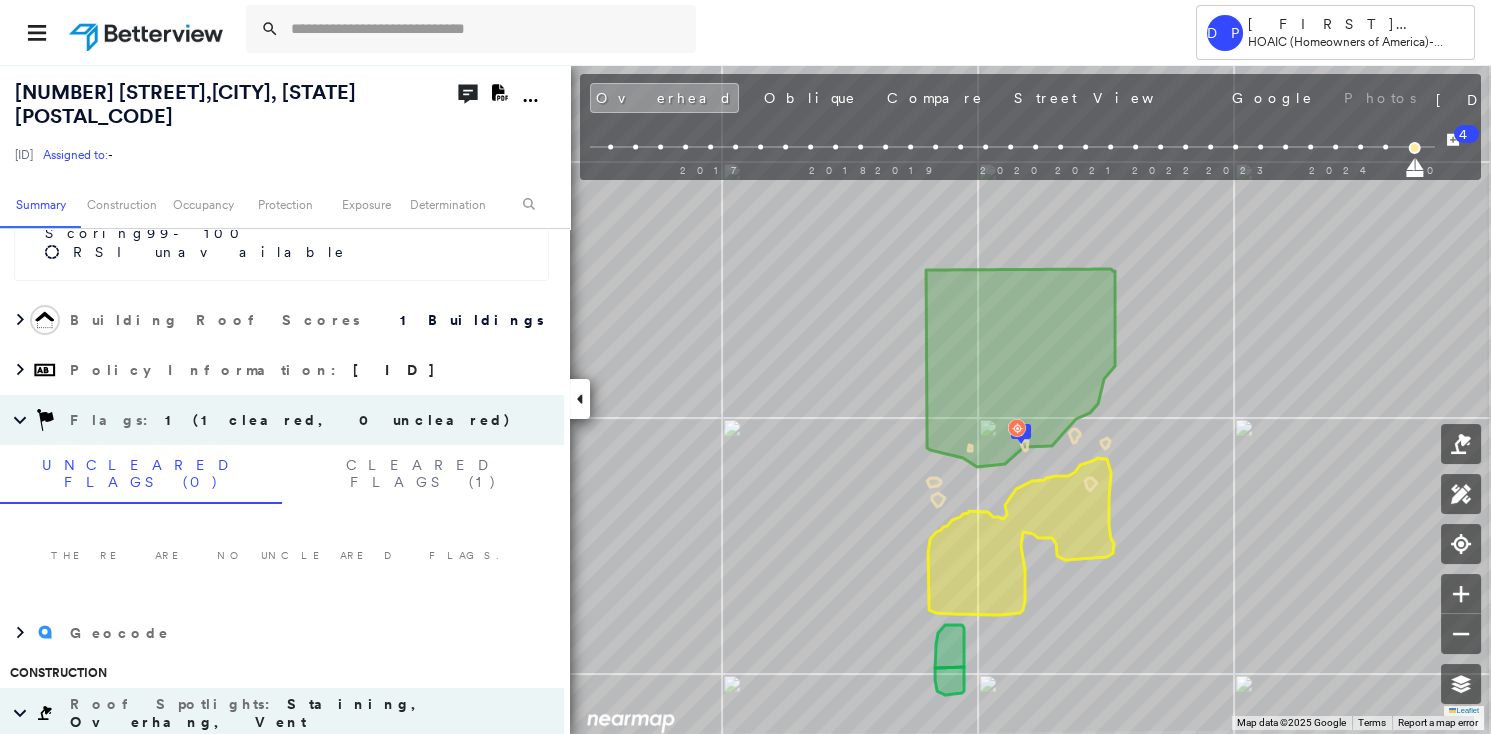 click on "There are no  uncleared  flags." at bounding box center (282, 556) 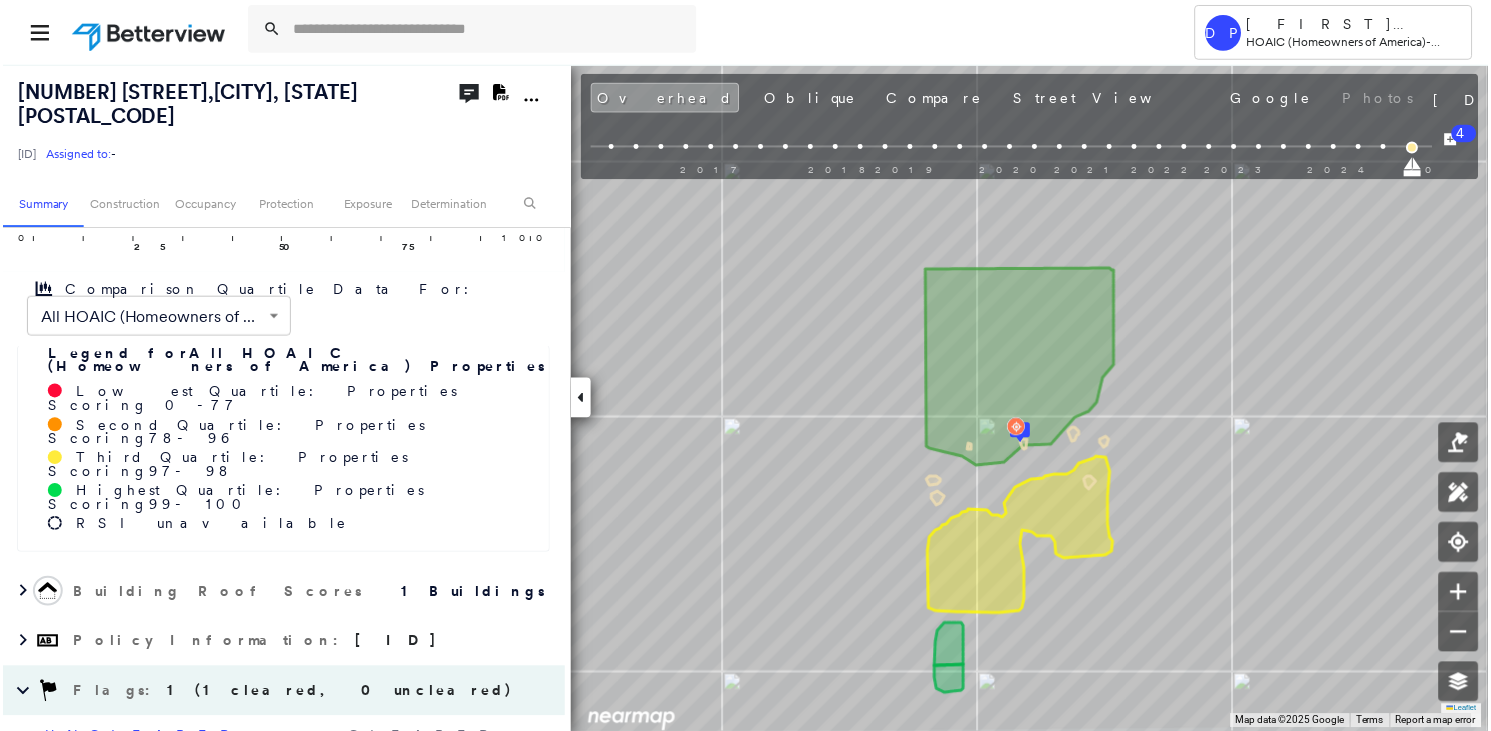 scroll, scrollTop: 90, scrollLeft: 0, axis: vertical 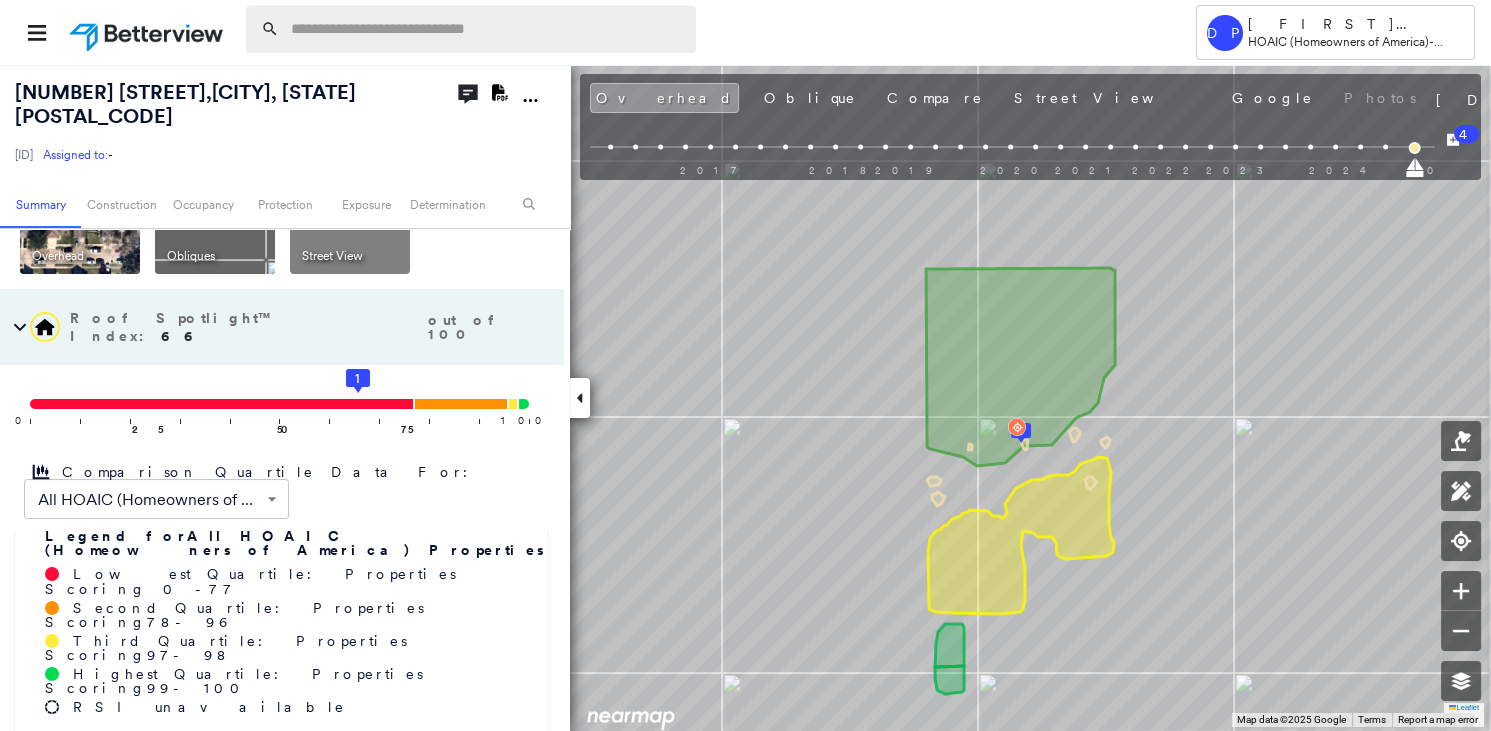paste on "**********" 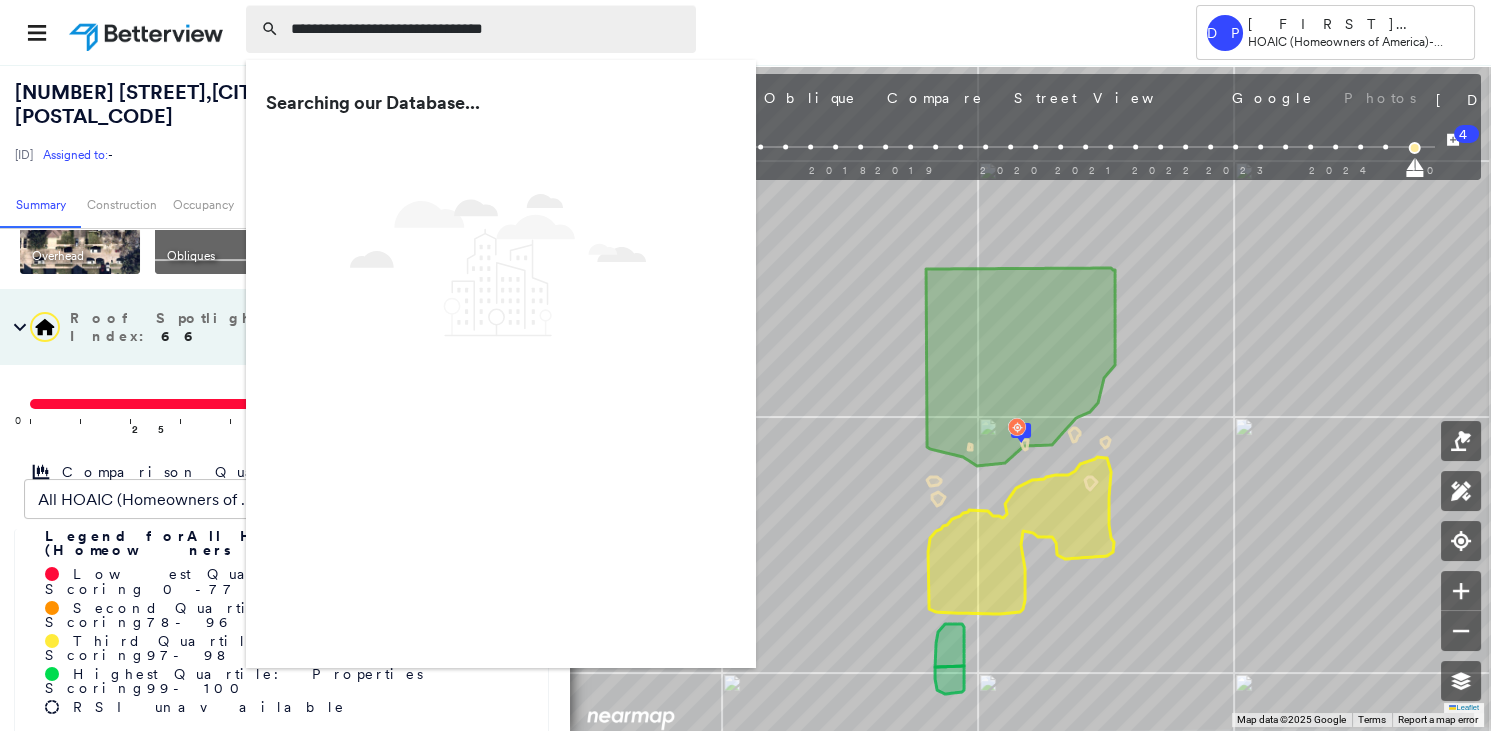 click on "**********" at bounding box center [487, 29] 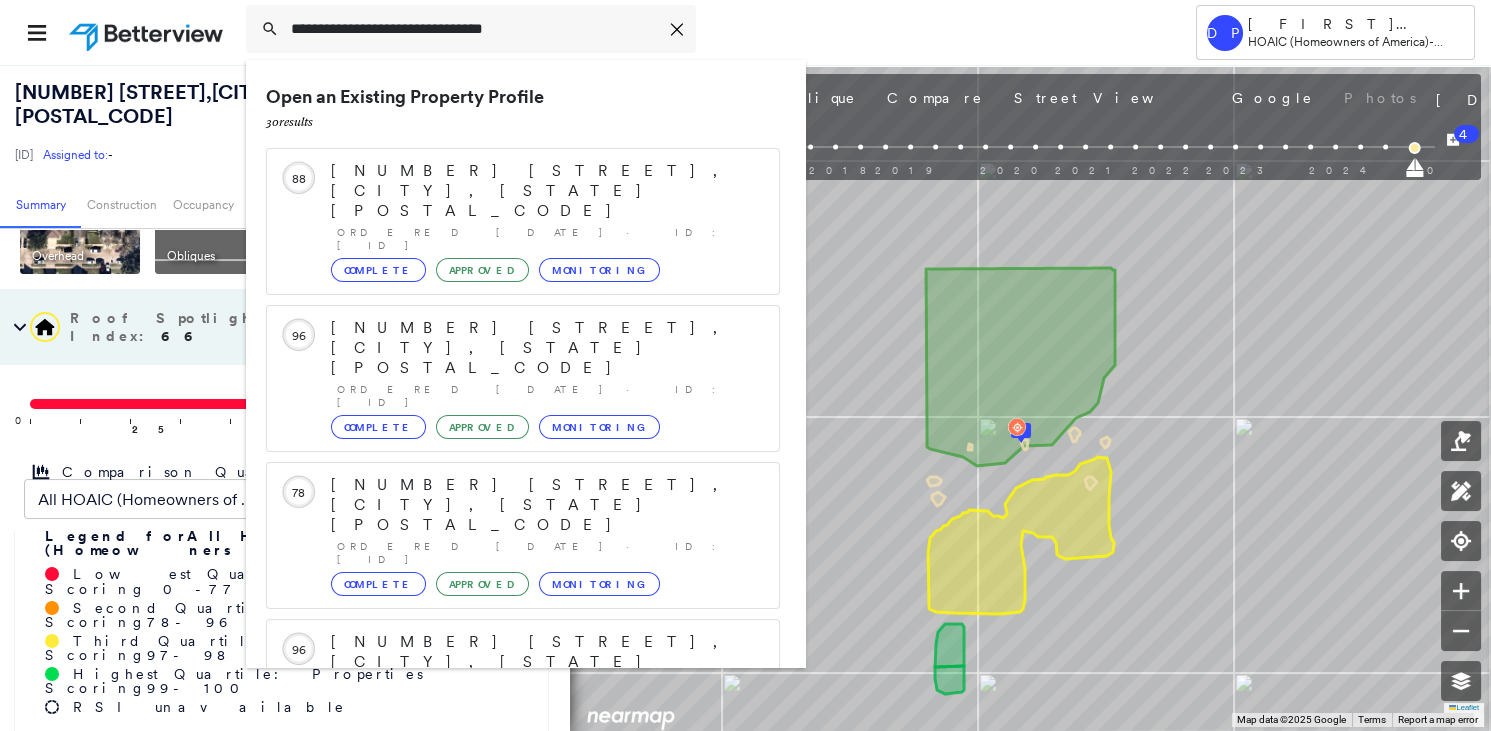 scroll, scrollTop: 211, scrollLeft: 0, axis: vertical 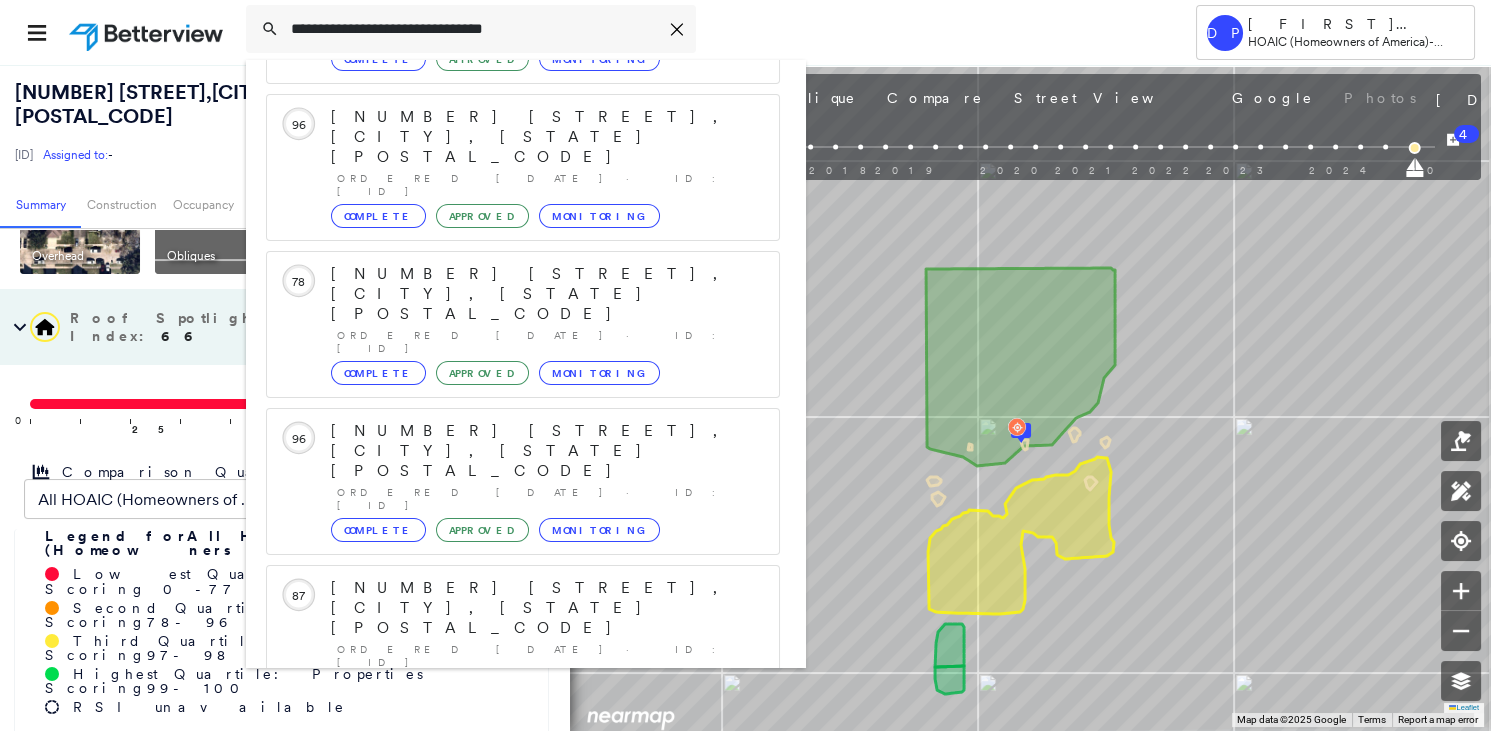 type on "**********" 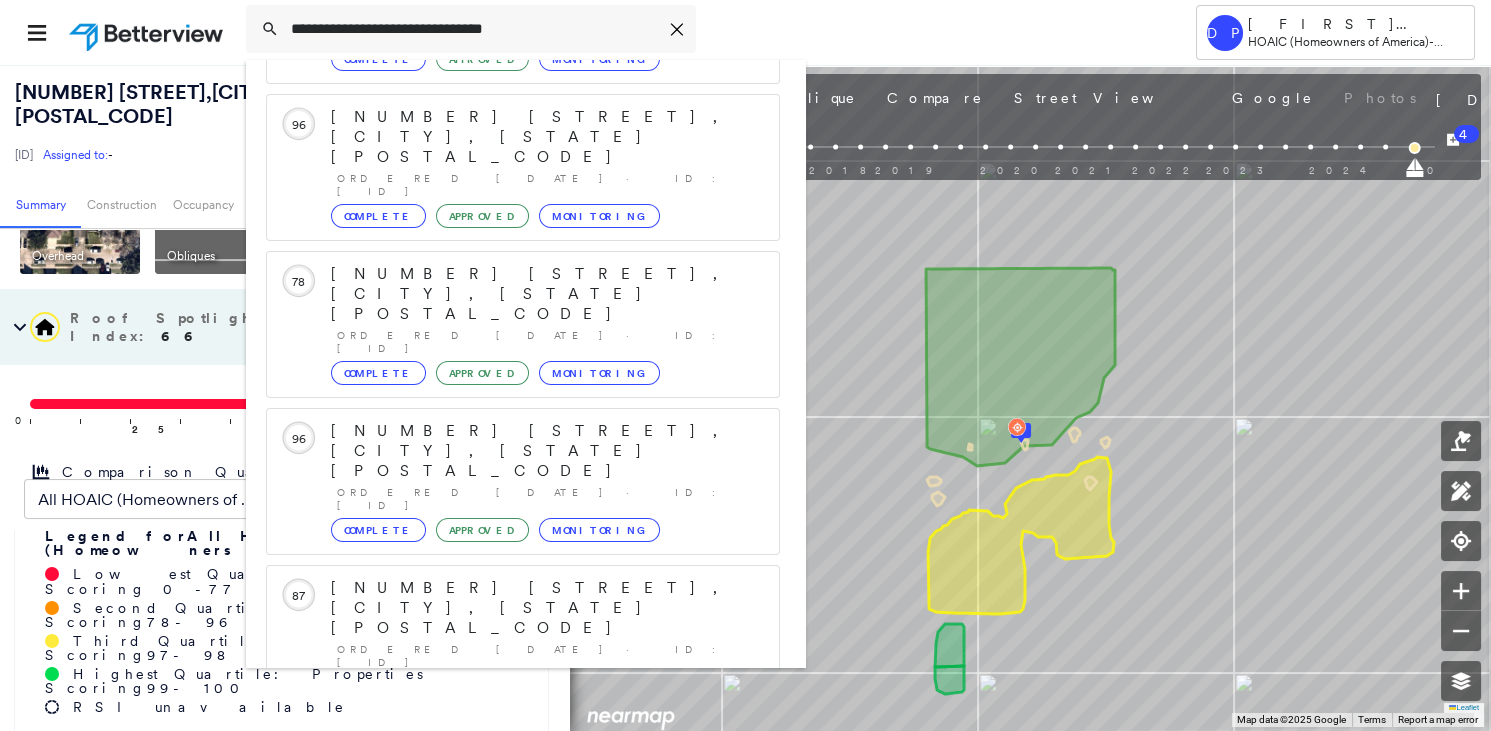 click 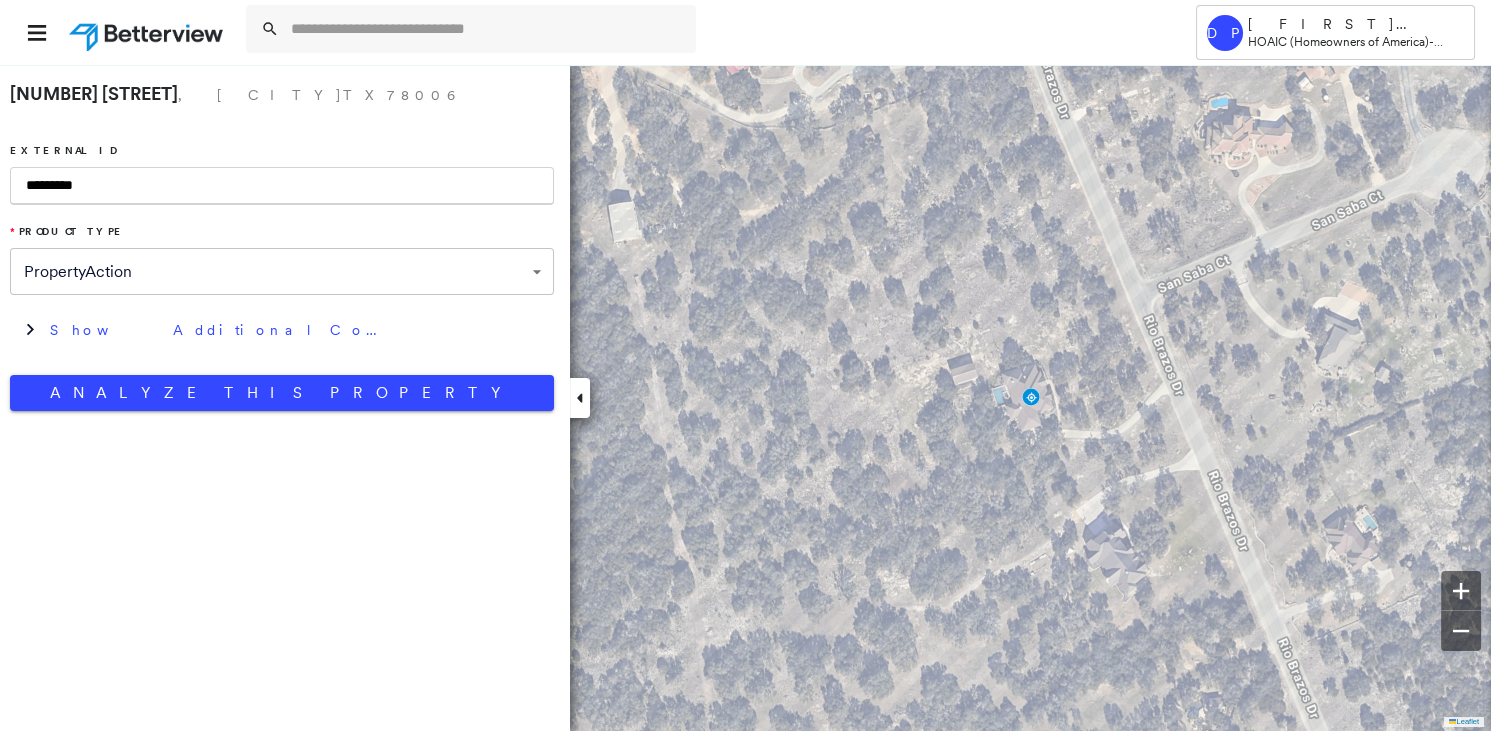 type on "*********" 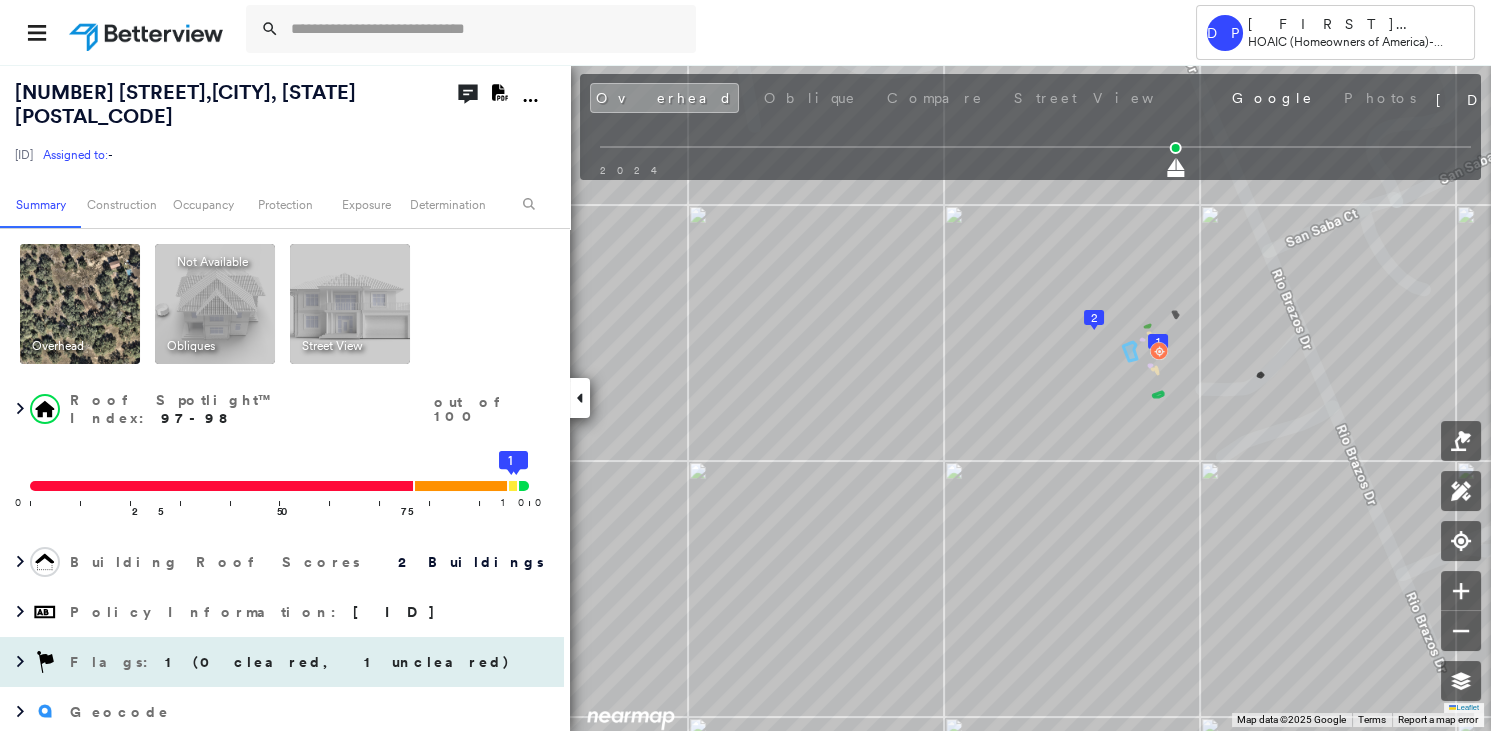 click on "1 (0 cleared, 1 uncleared)" at bounding box center [338, 662] 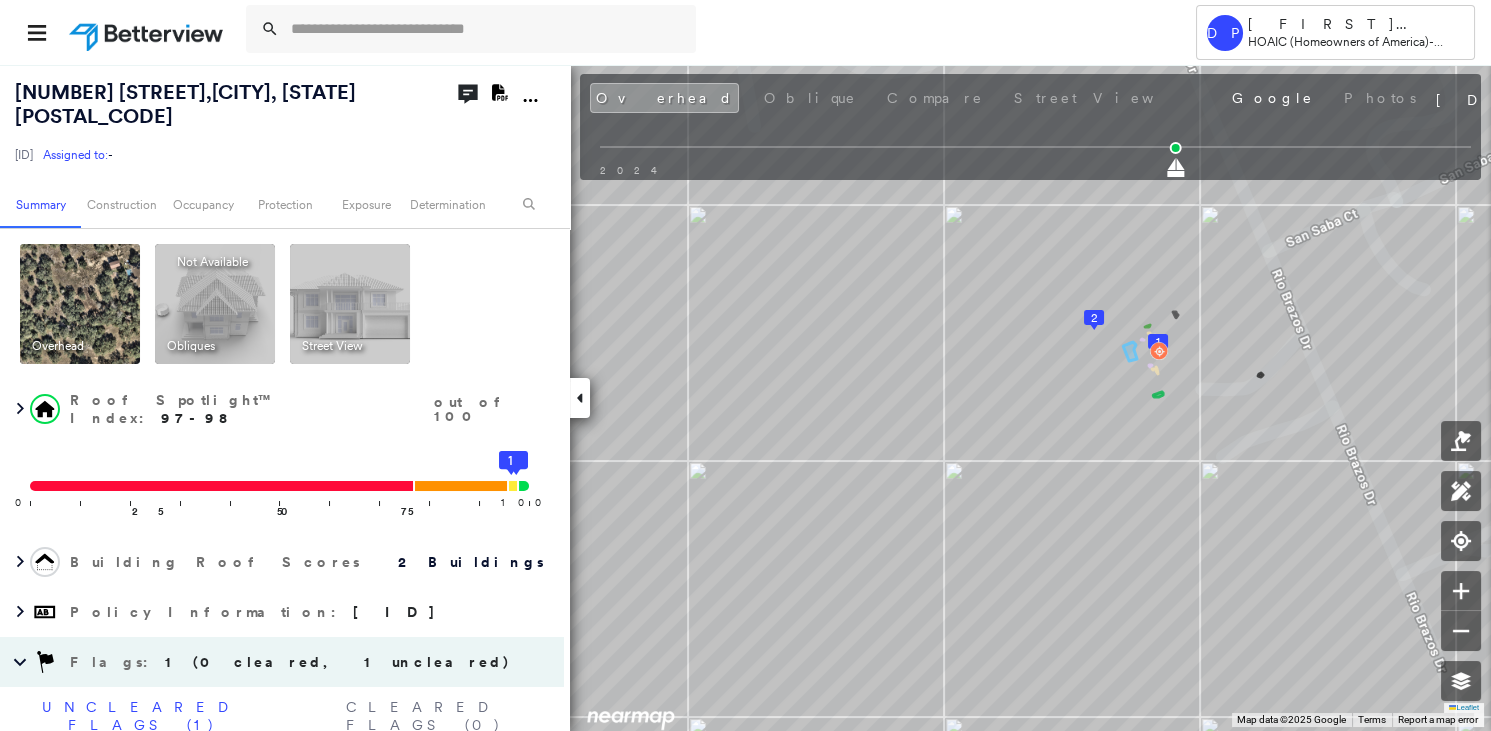 scroll, scrollTop: 181, scrollLeft: 0, axis: vertical 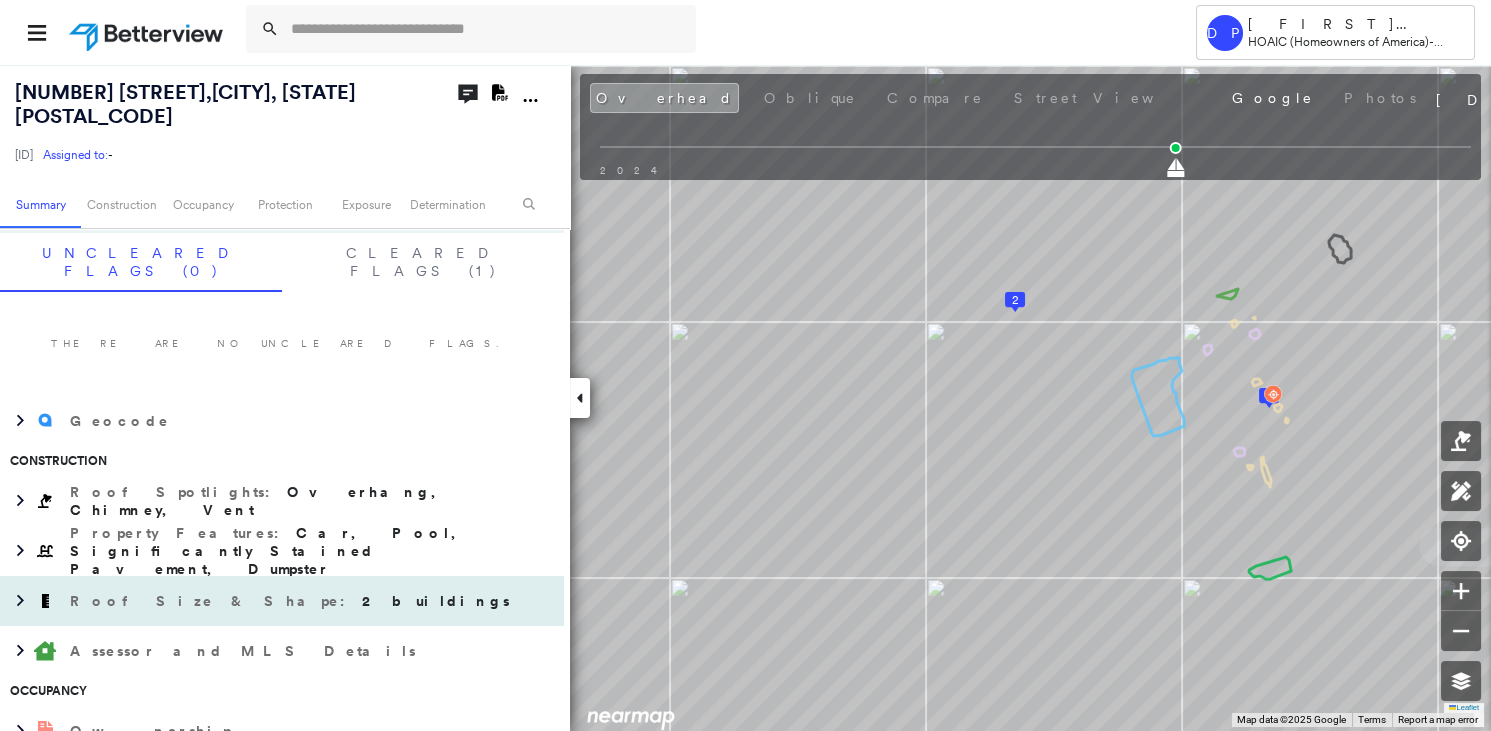 click on "2 buildings" at bounding box center [436, 601] 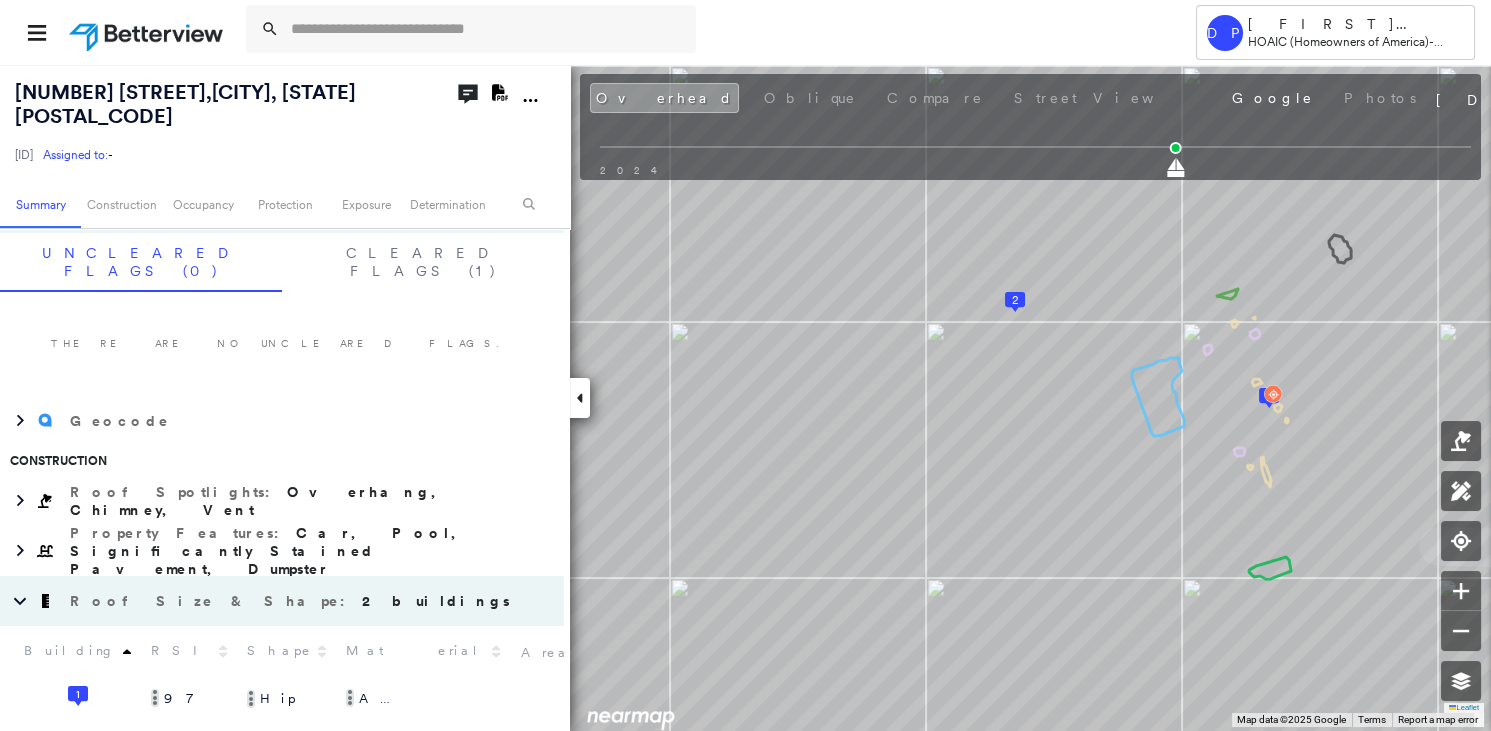 click on "There are no  uncleared  flags." at bounding box center [282, 344] 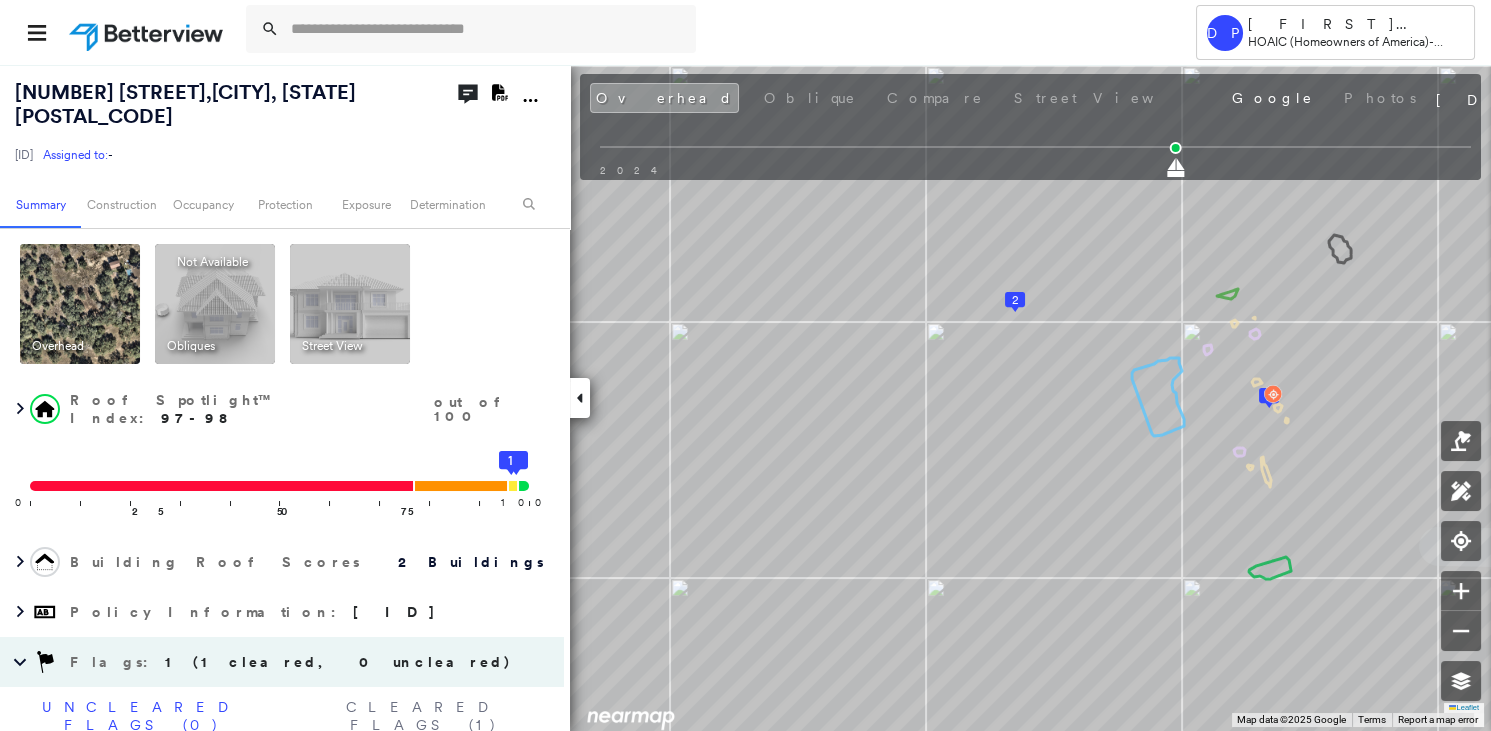 click at bounding box center [131, 32] 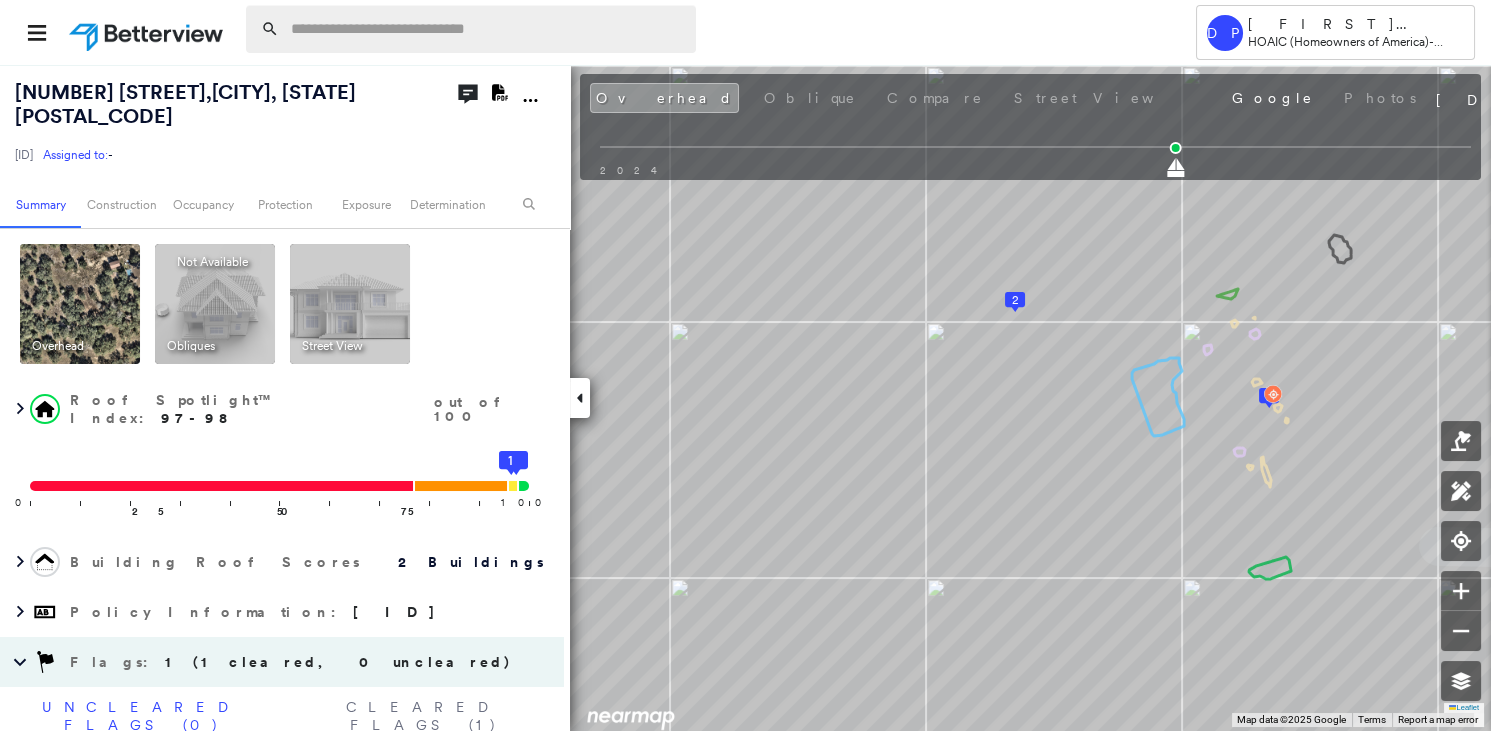 paste on "**********" 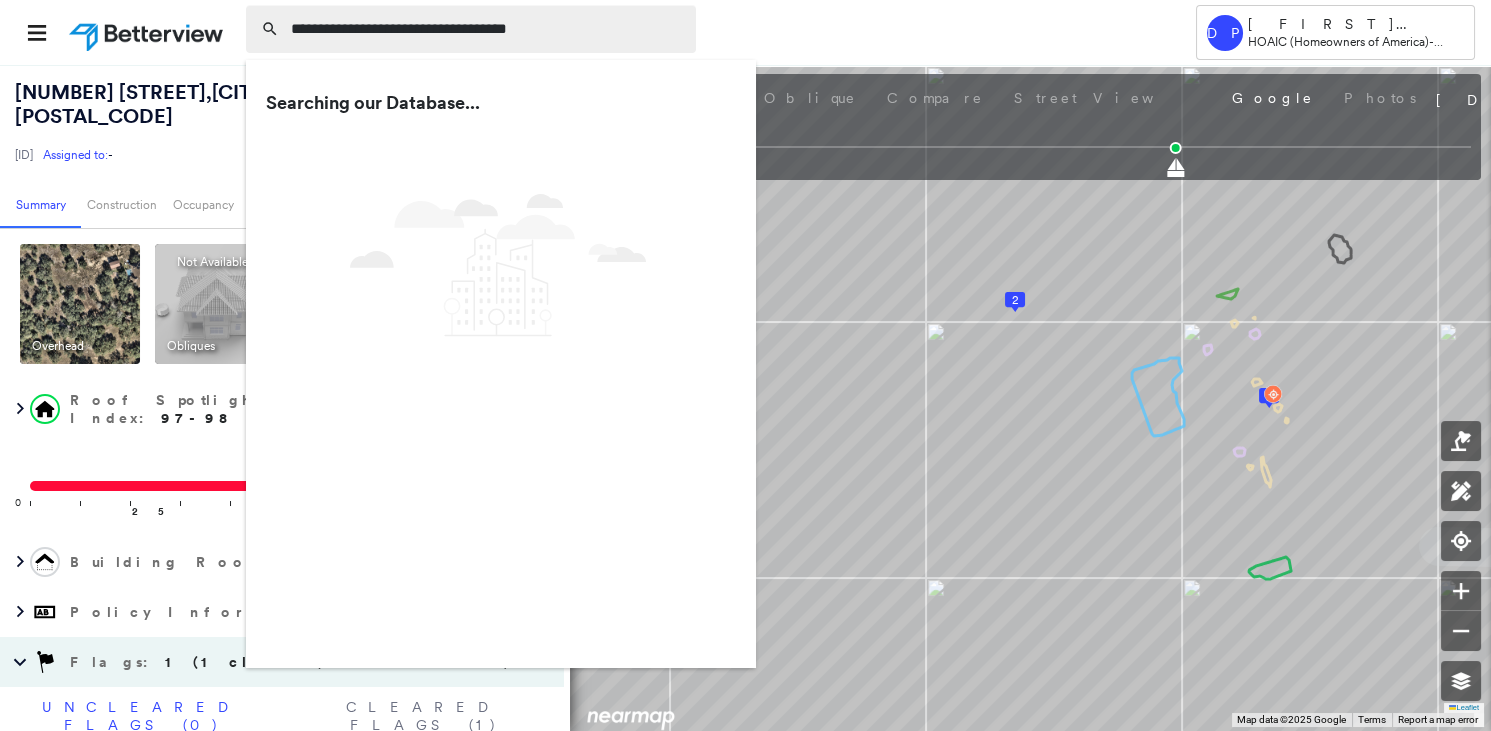 click on "**********" at bounding box center (487, 29) 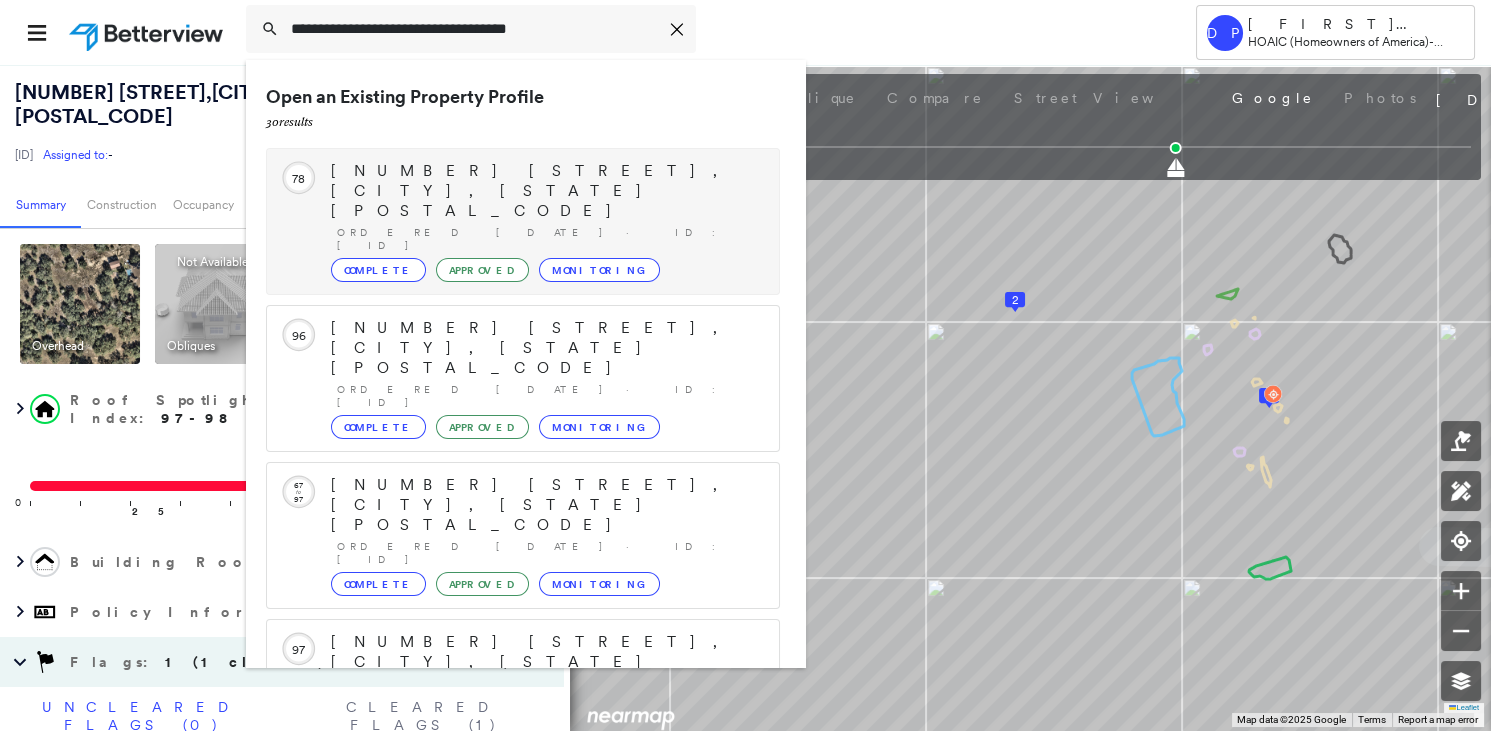 type on "**********" 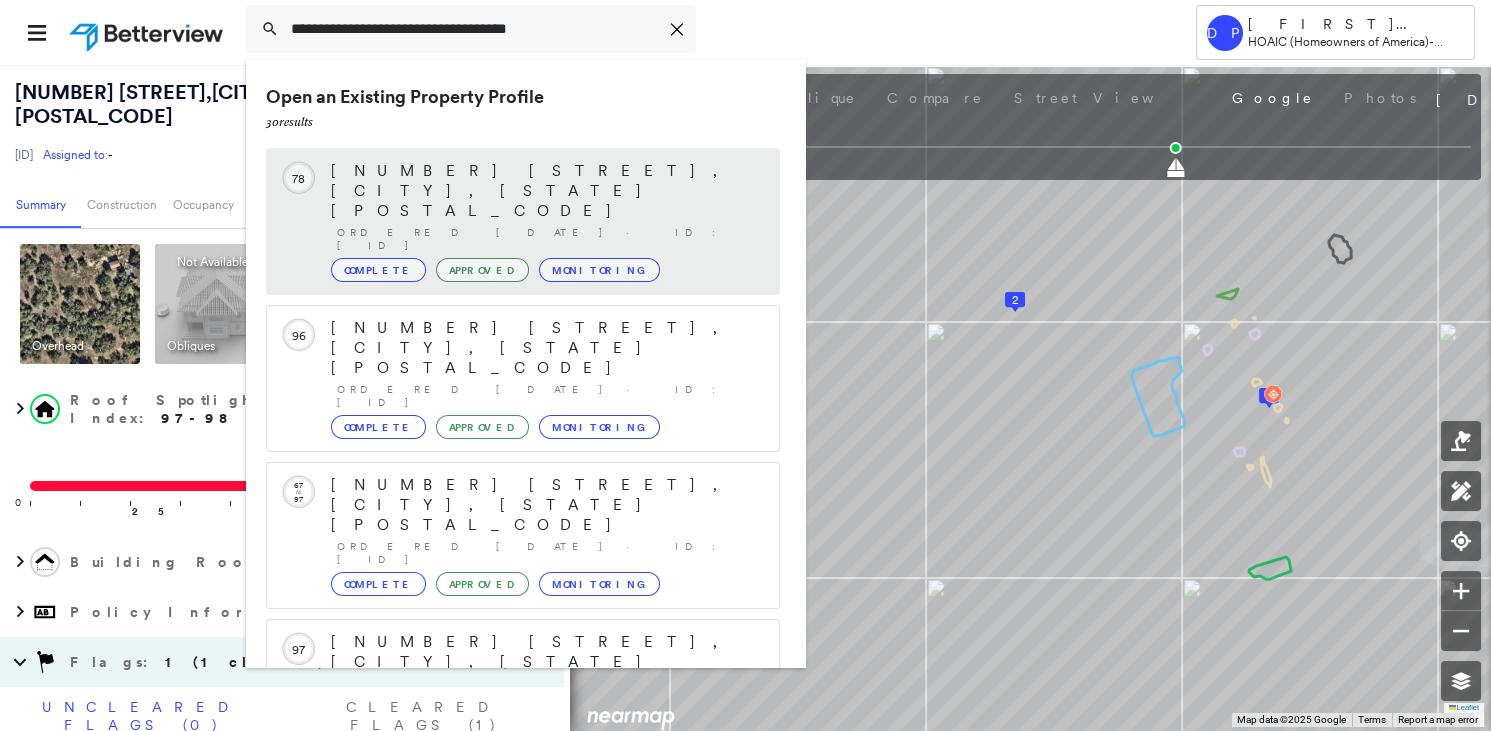click on "Complete" at bounding box center [378, 270] 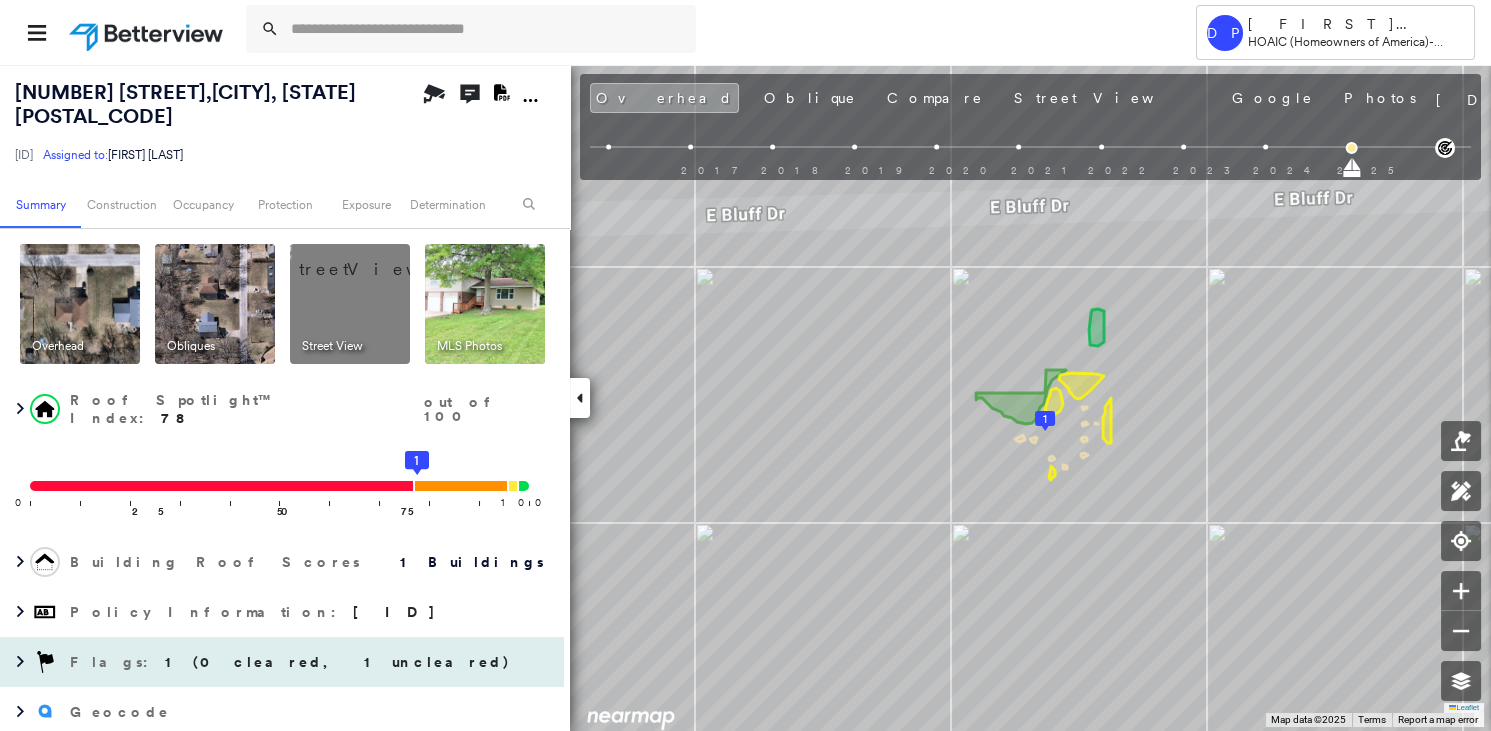 click on "1 (0 cleared, 1 uncleared)" at bounding box center [338, 662] 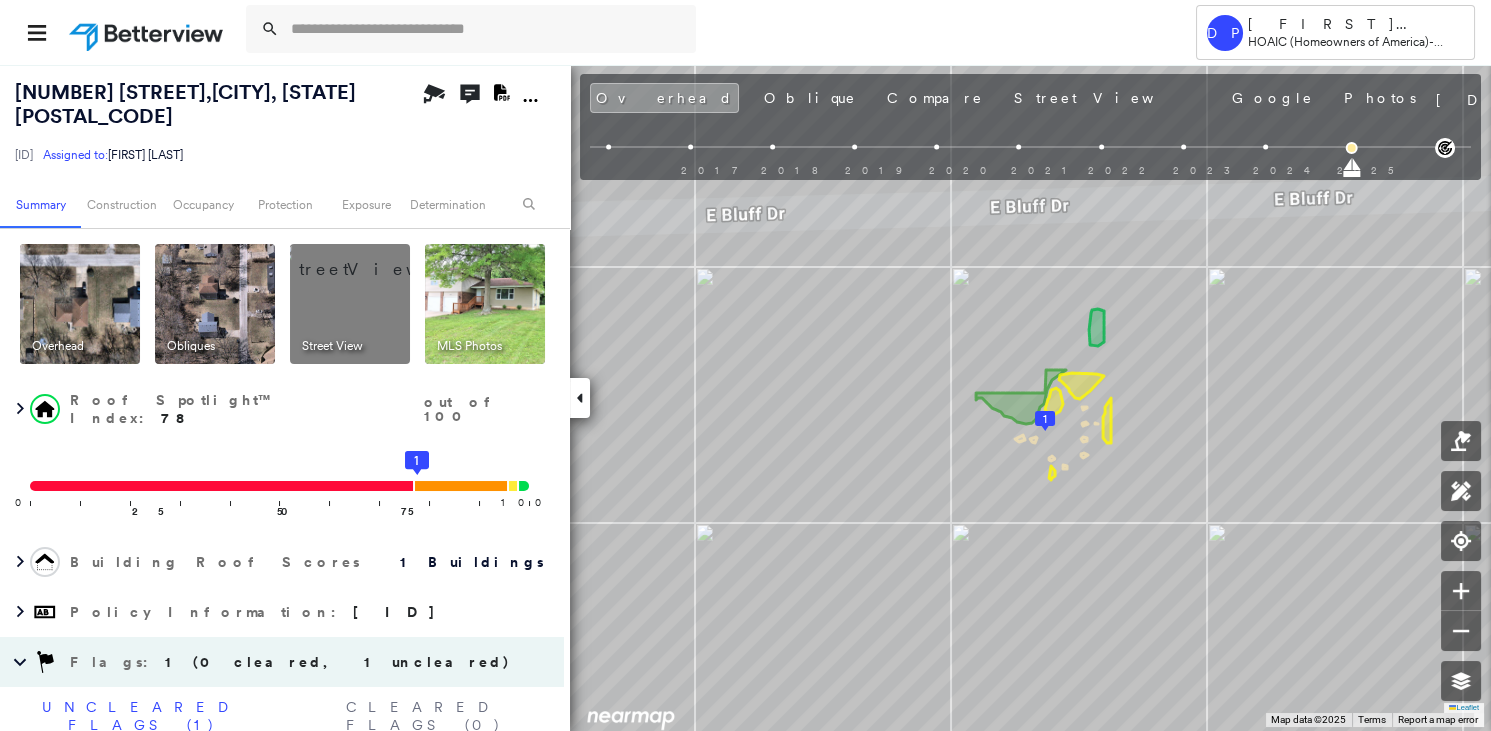 scroll, scrollTop: 181, scrollLeft: 0, axis: vertical 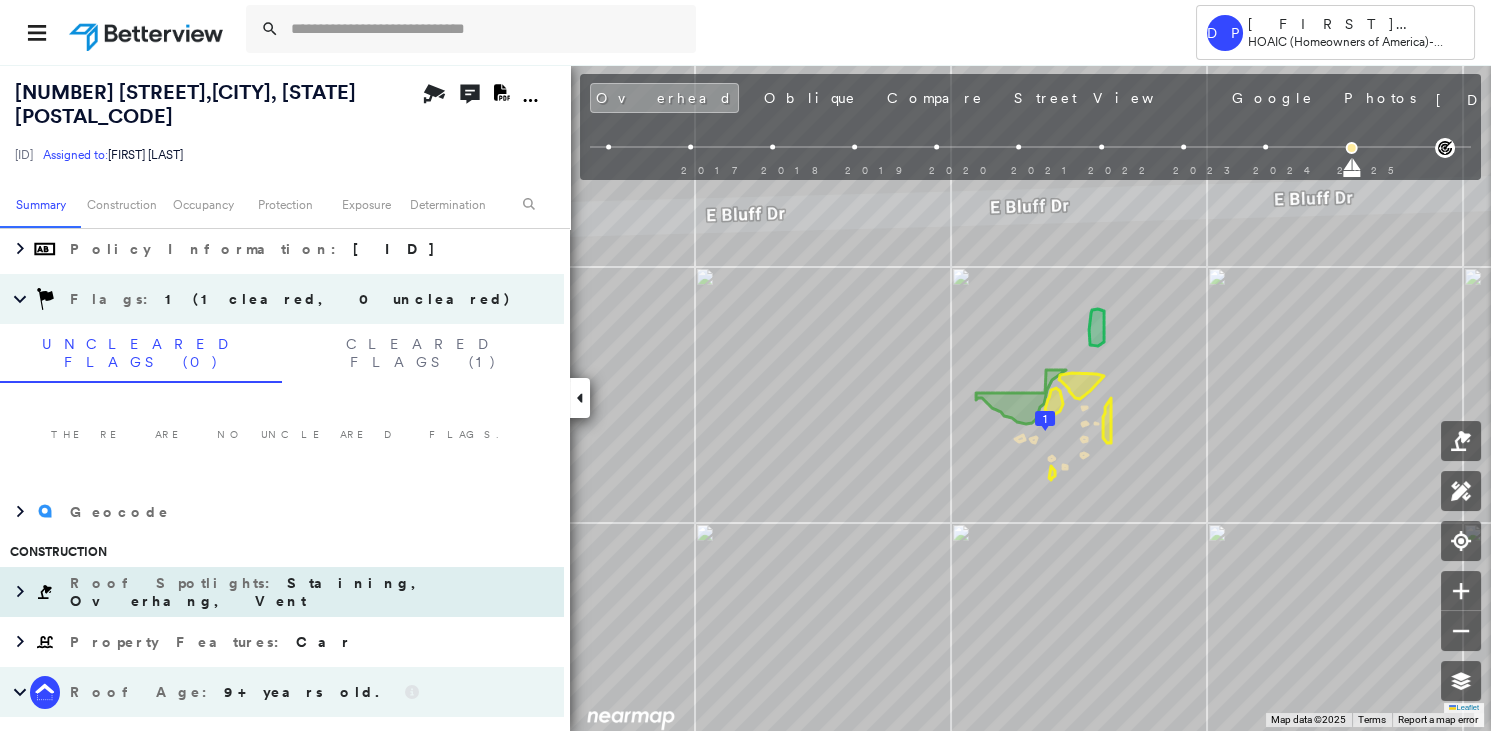 click on "Staining, Overhang, Vent" at bounding box center [252, 592] 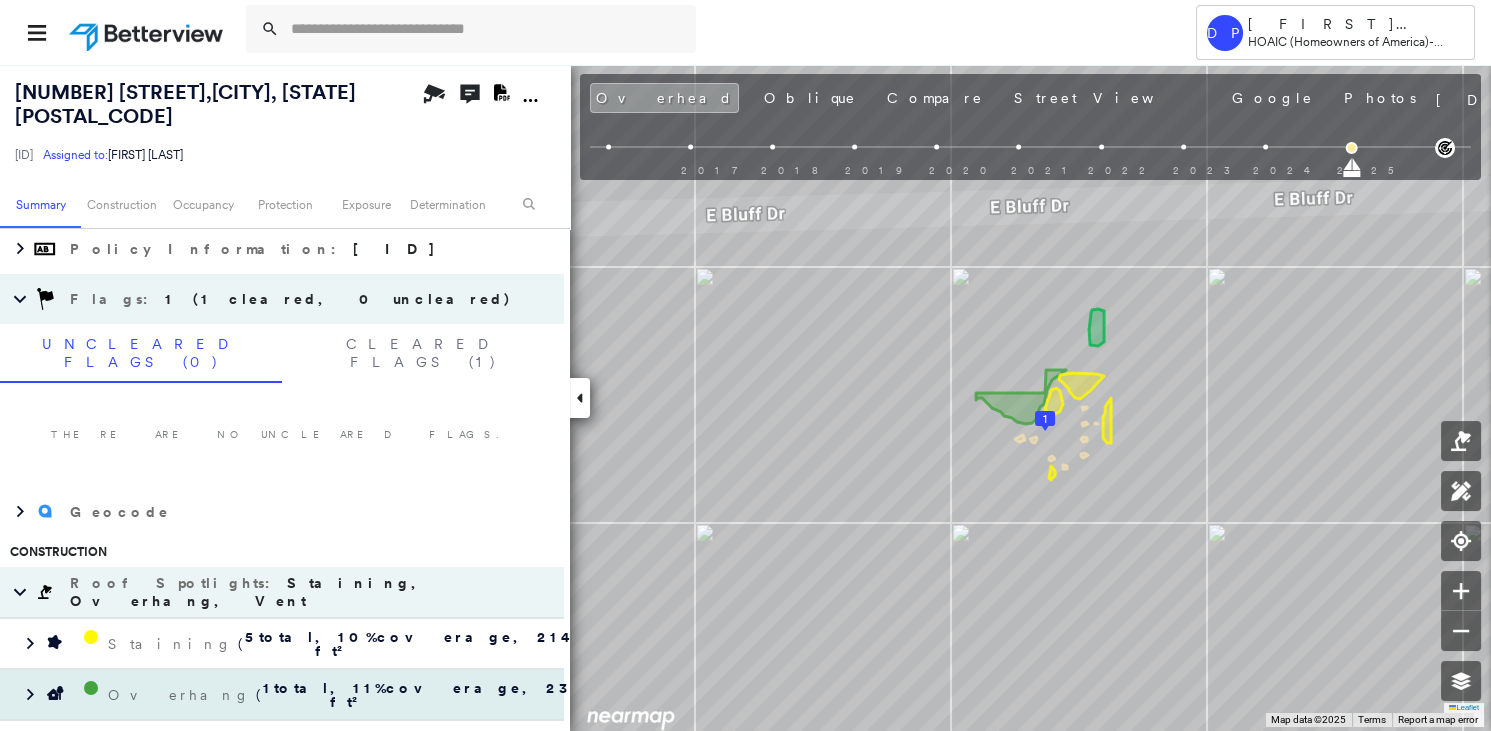 scroll, scrollTop: 0, scrollLeft: 0, axis: both 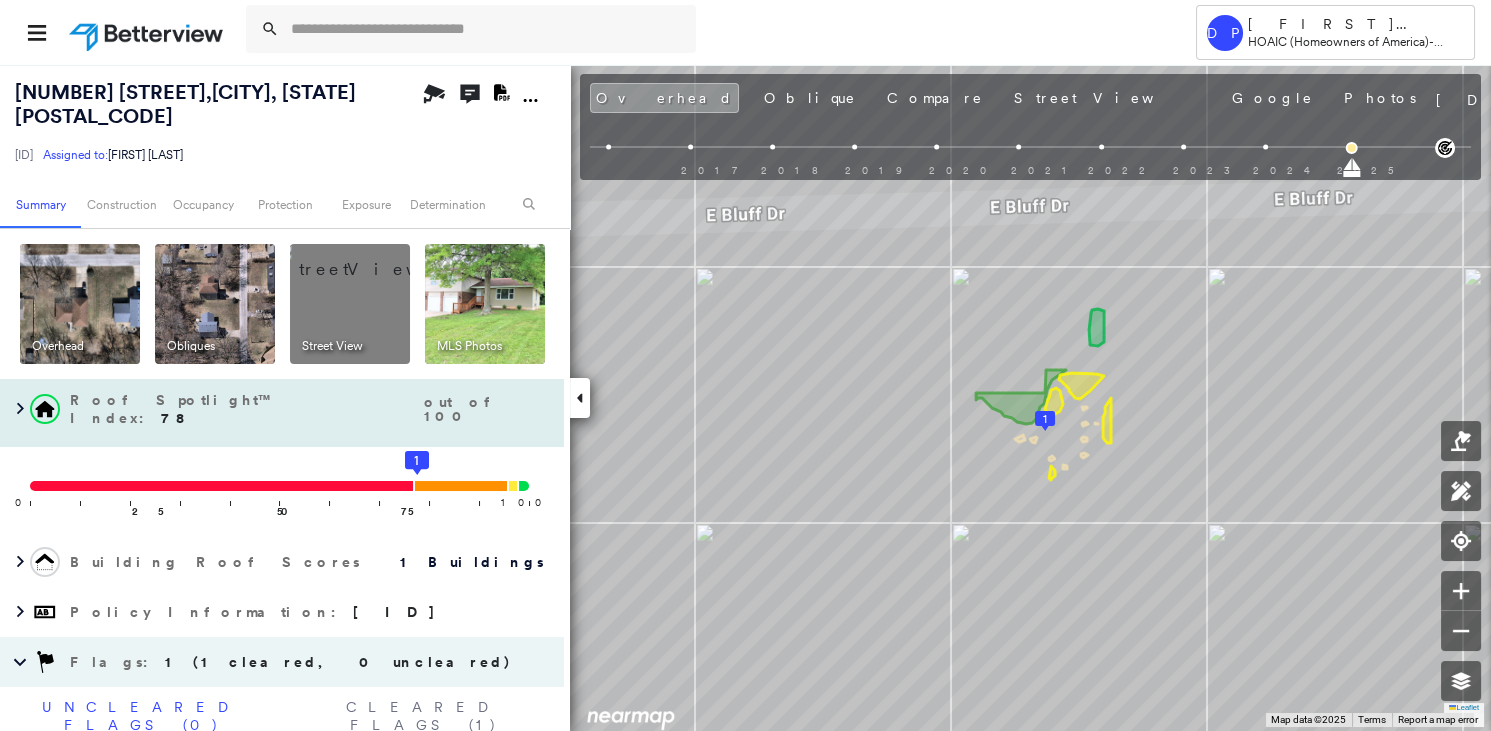 click on "Roof Spotlight™ Index : [NUMBER] out of 100 0 100 25 50 75 1" at bounding box center [282, 464] 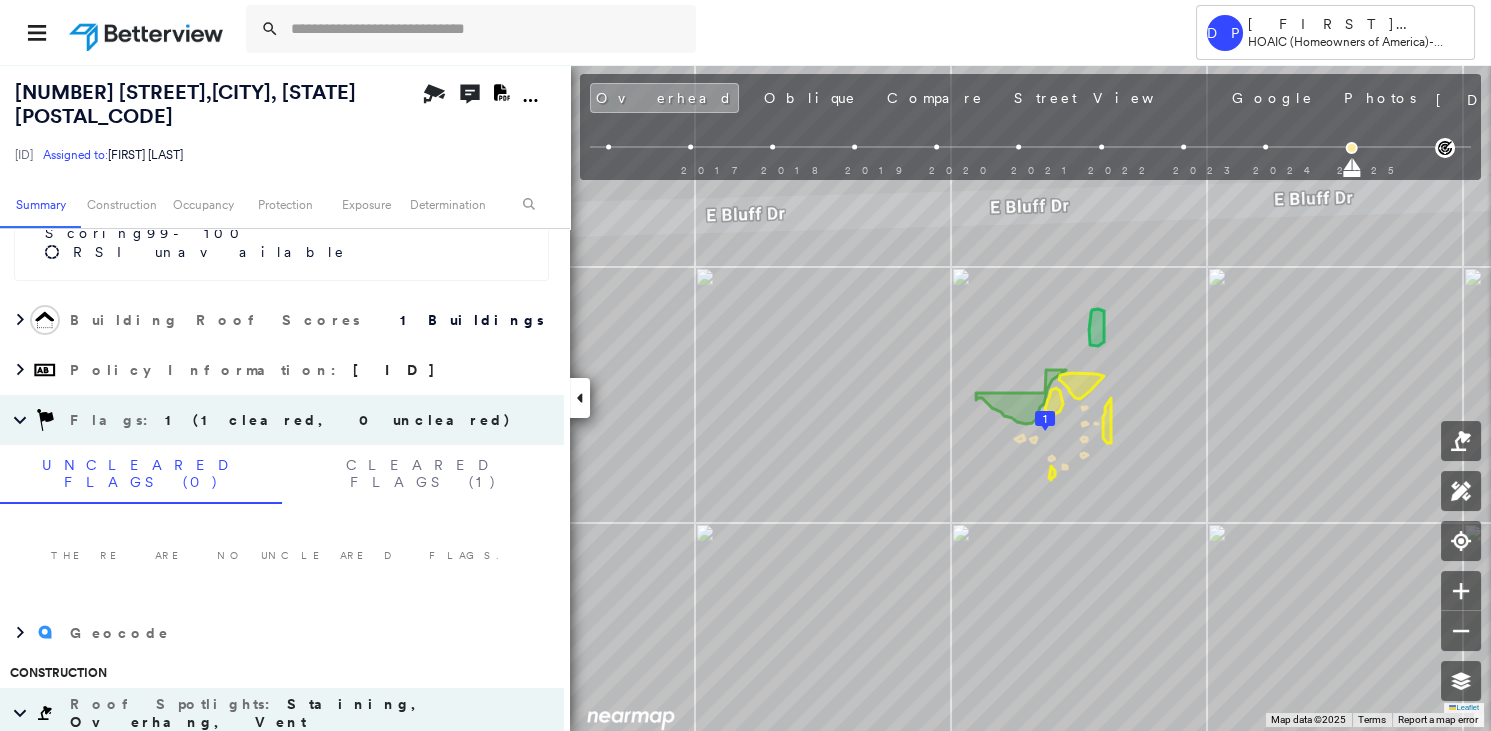 scroll, scrollTop: 636, scrollLeft: 0, axis: vertical 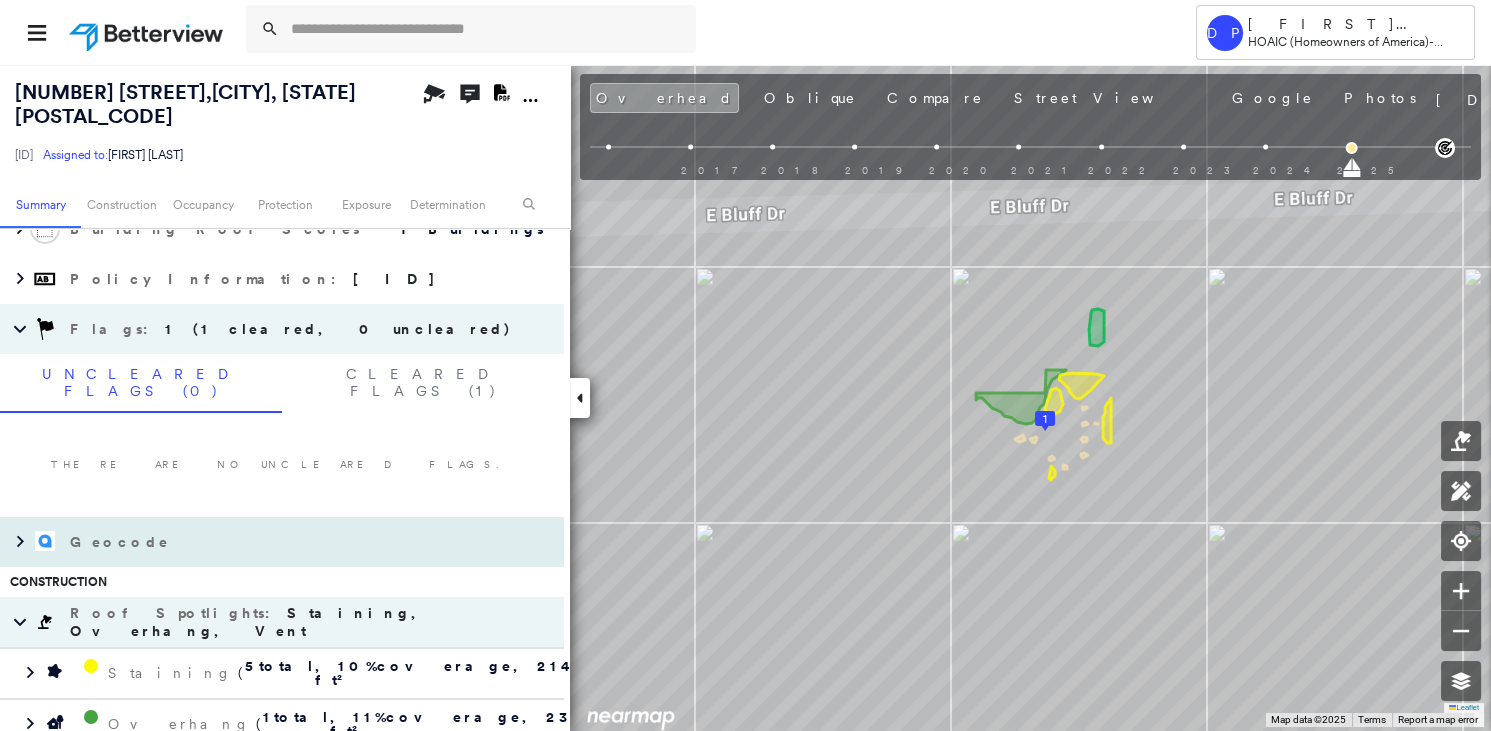 click on "Geocode" at bounding box center [282, 542] 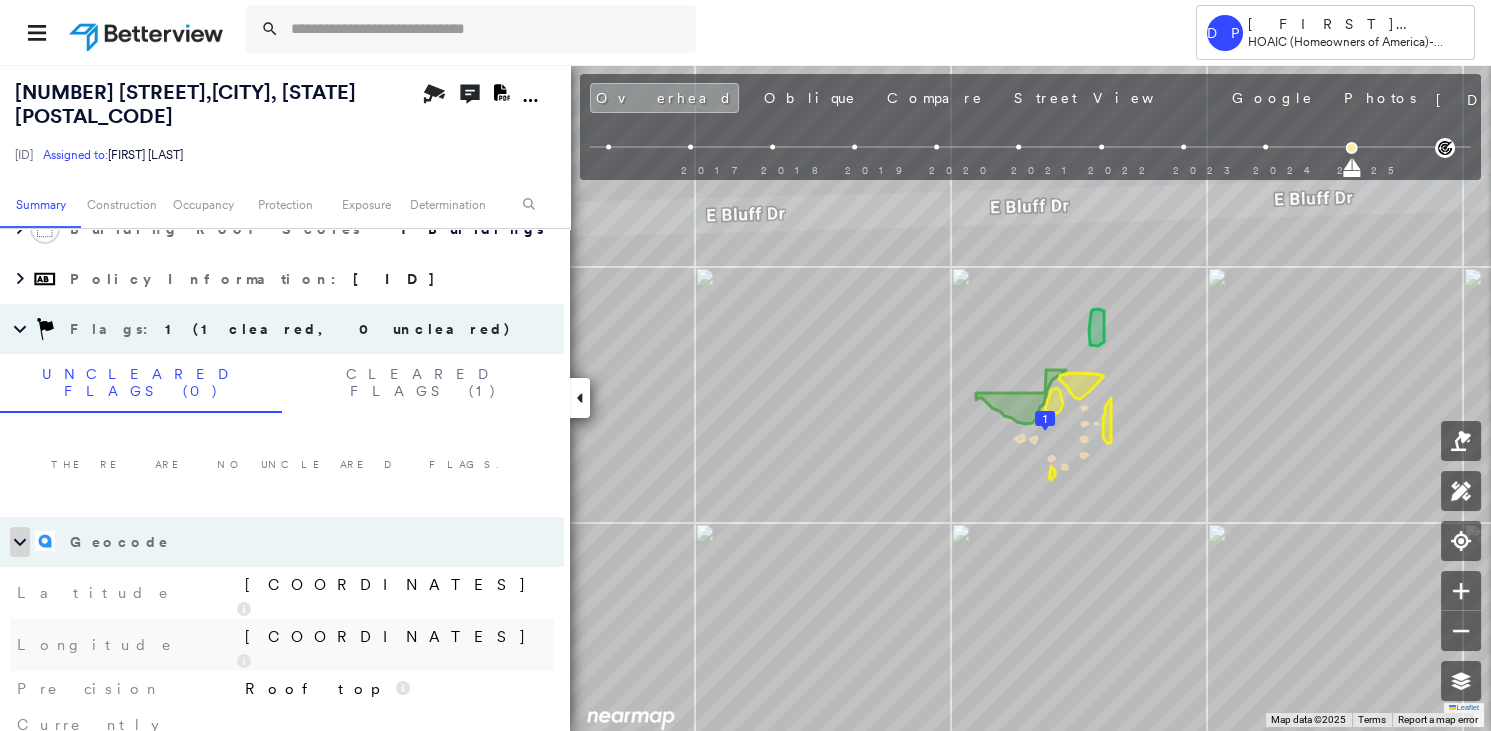 click 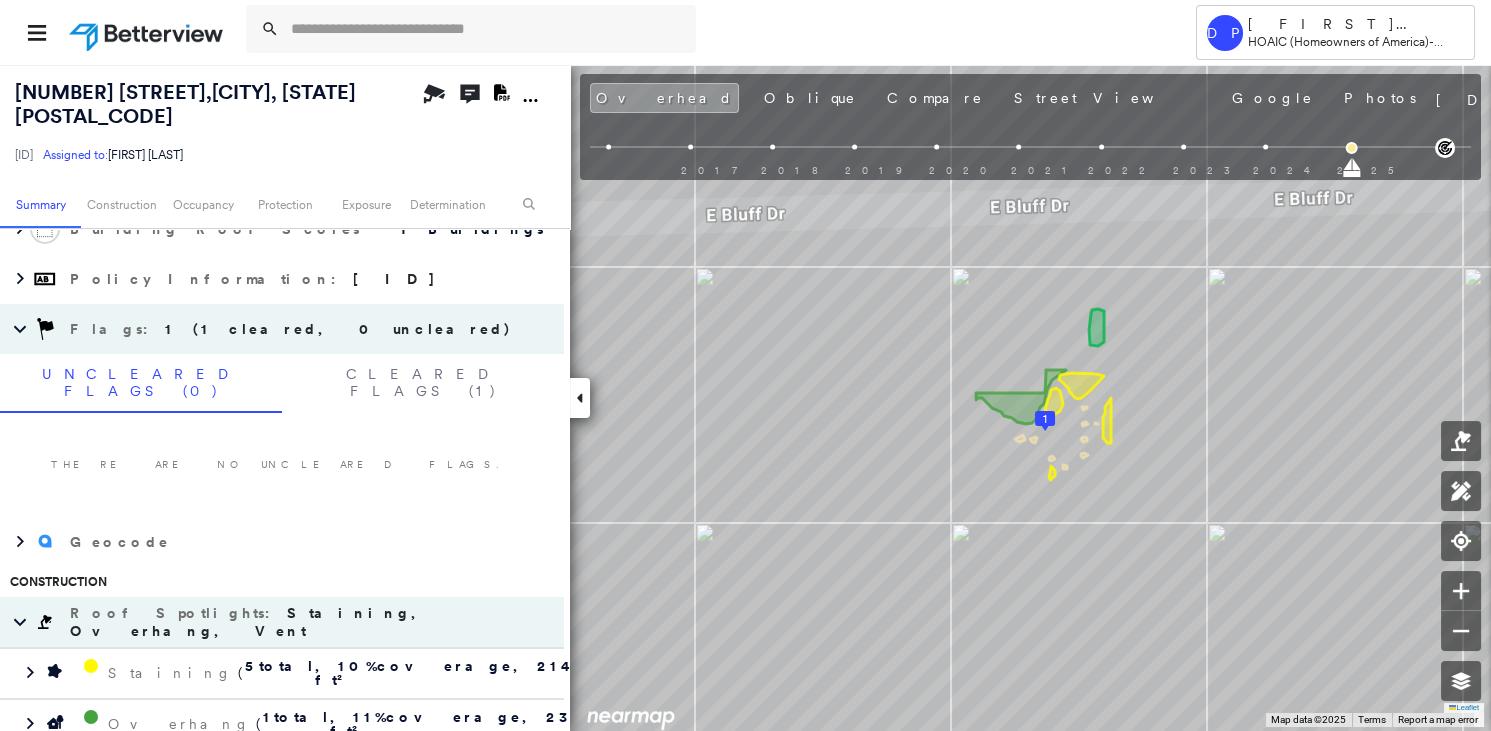 click on "There are no  uncleared  flags." at bounding box center (282, 465) 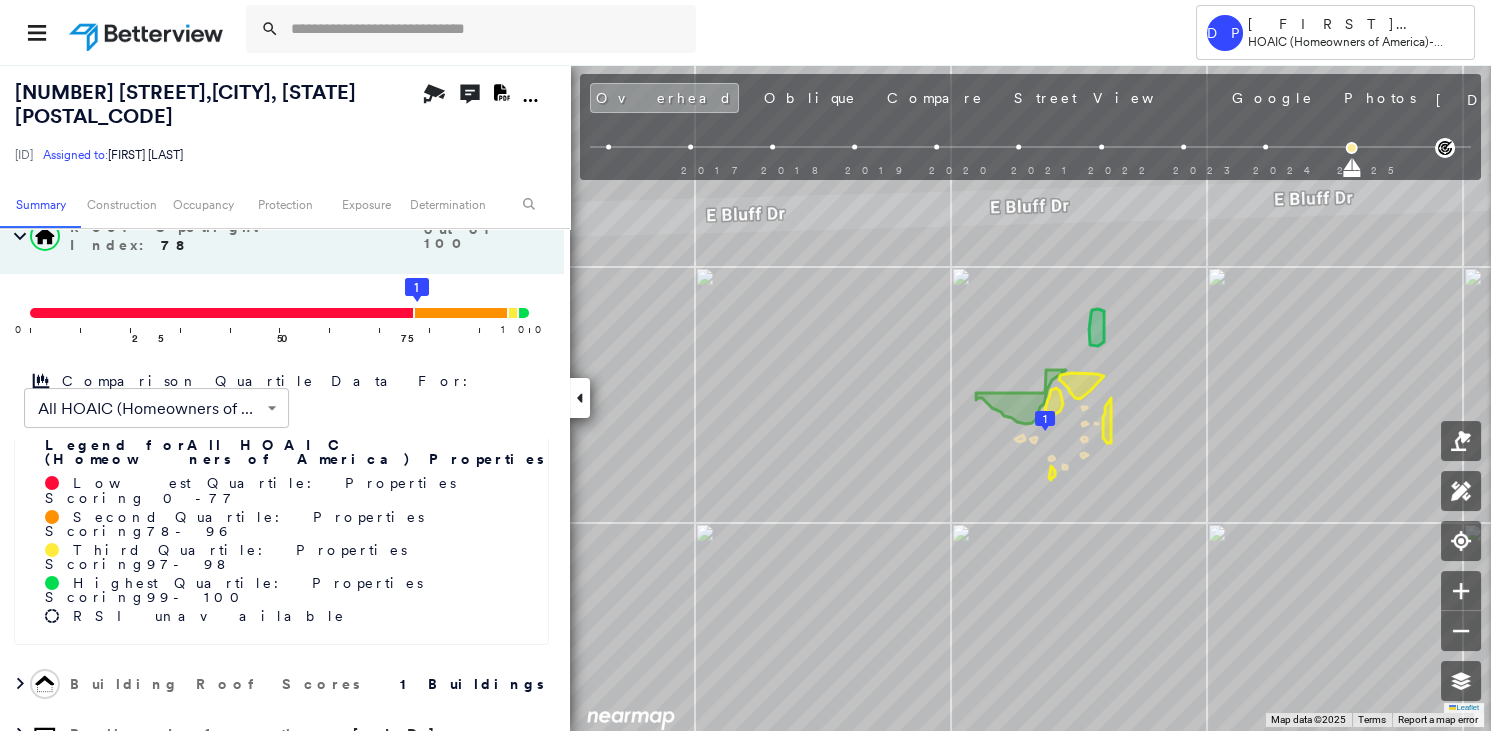 scroll, scrollTop: 0, scrollLeft: 0, axis: both 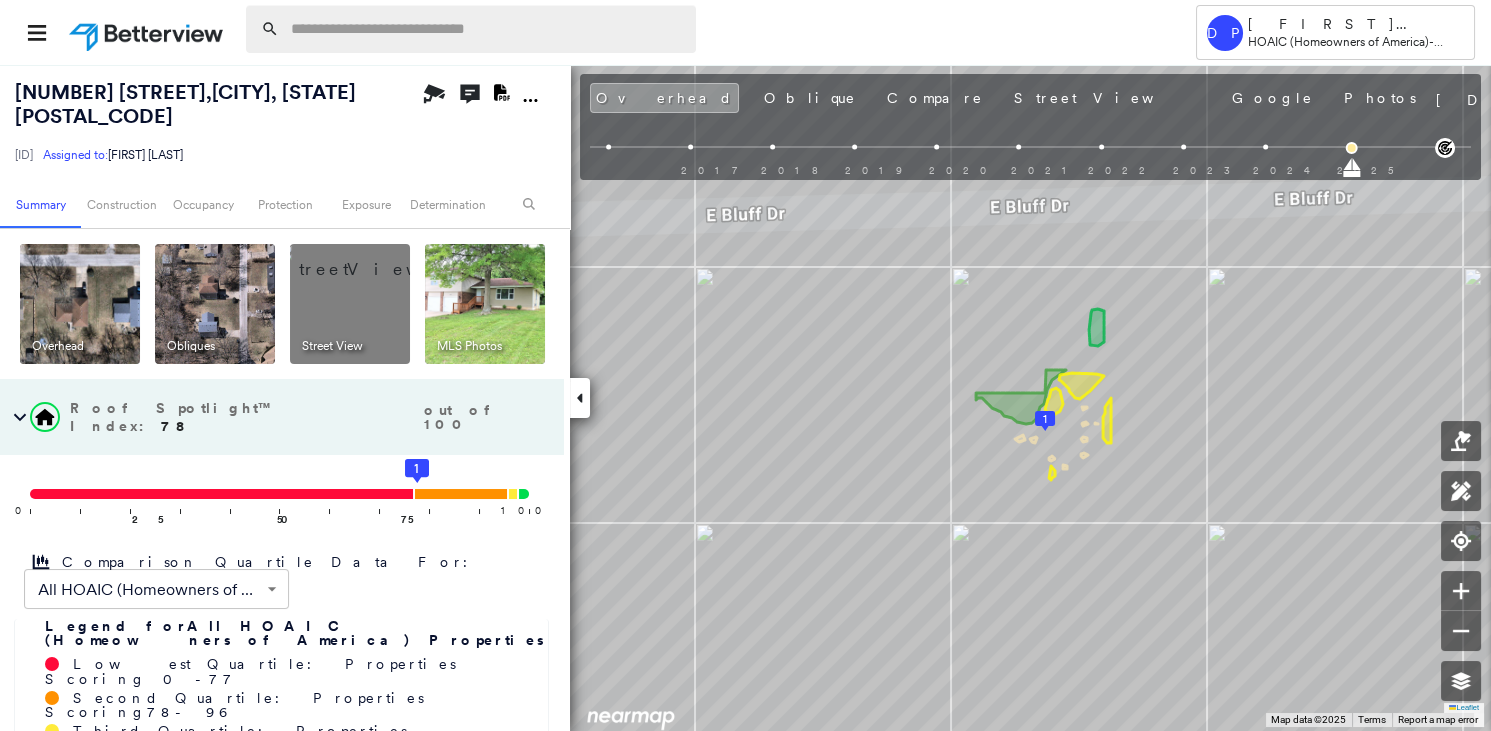paste on "**********" 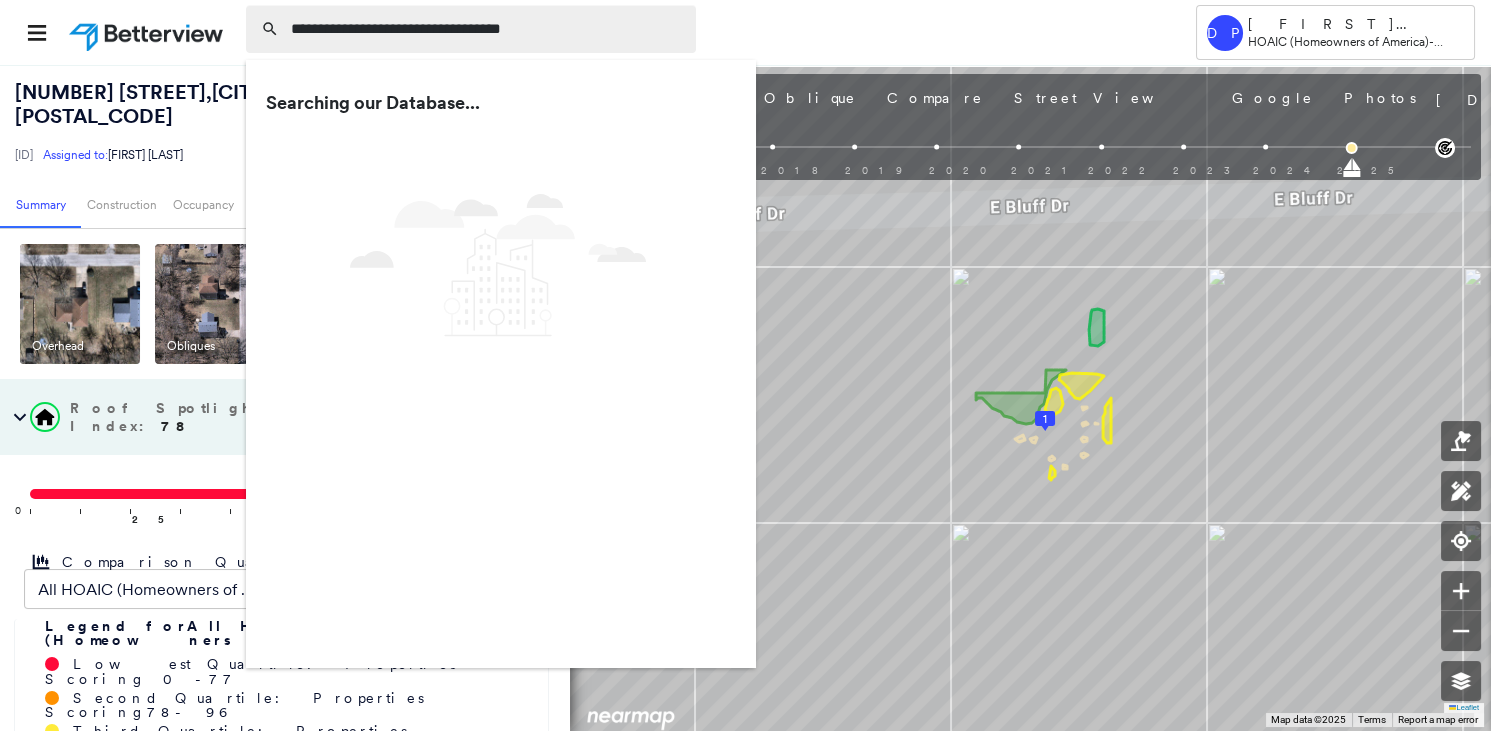click on "**********" at bounding box center [487, 29] 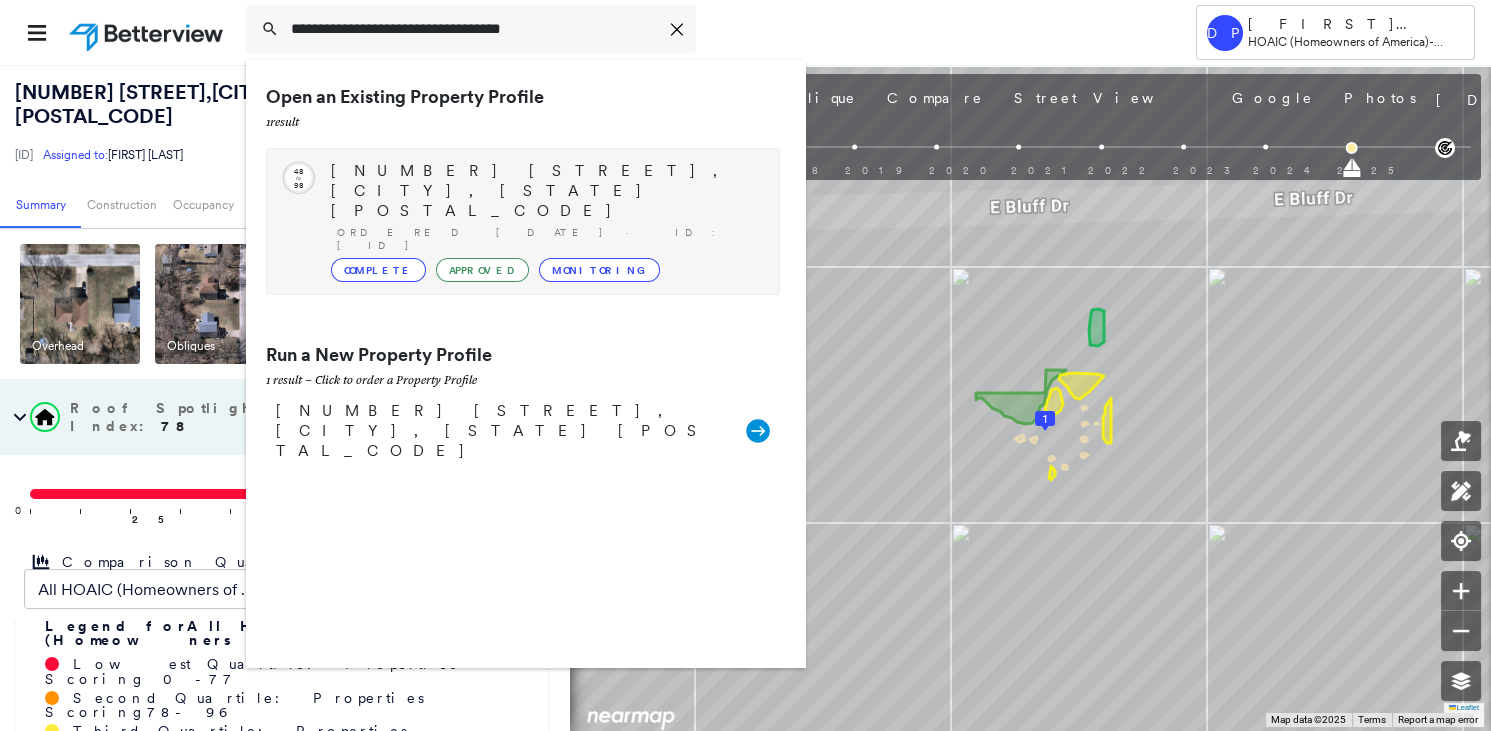 type on "**********" 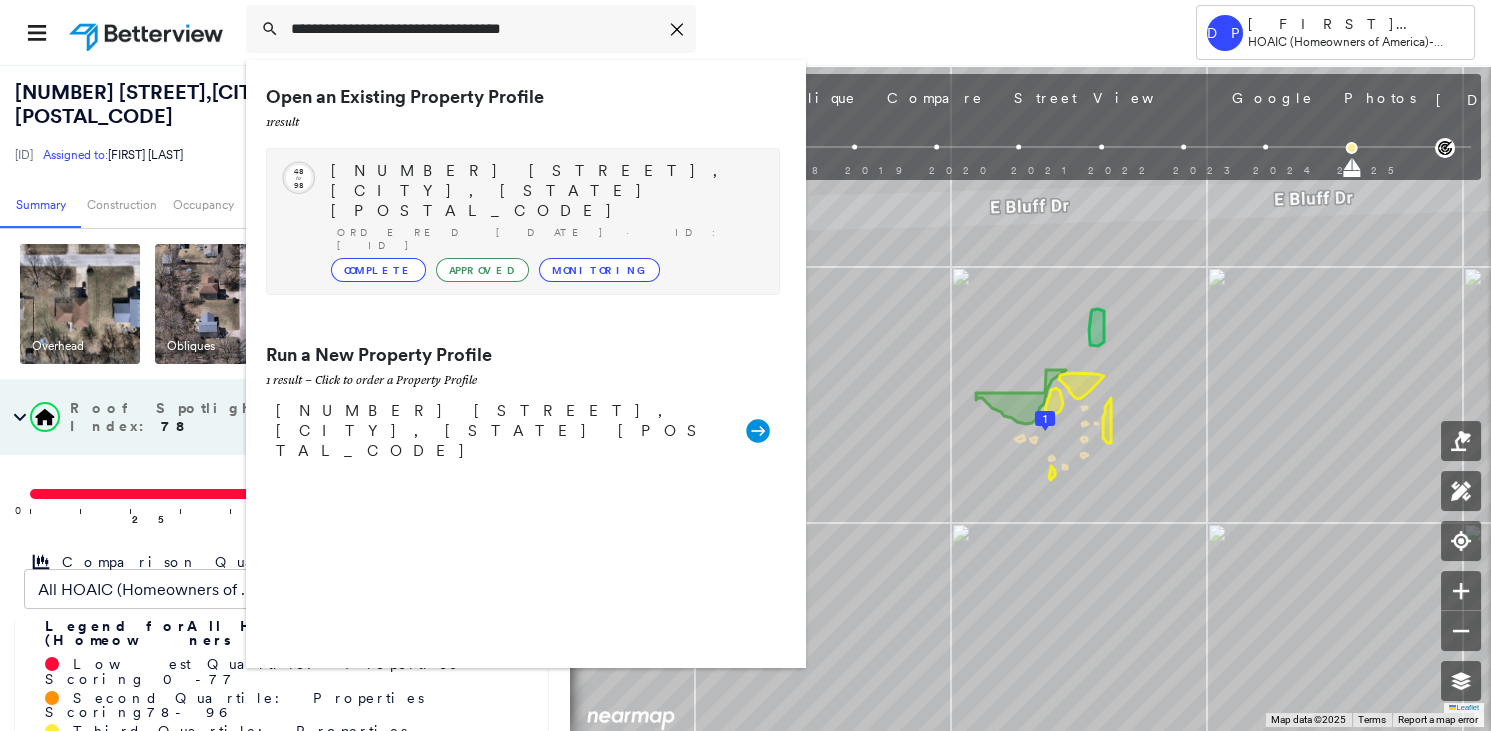click on "Complete" at bounding box center (378, 270) 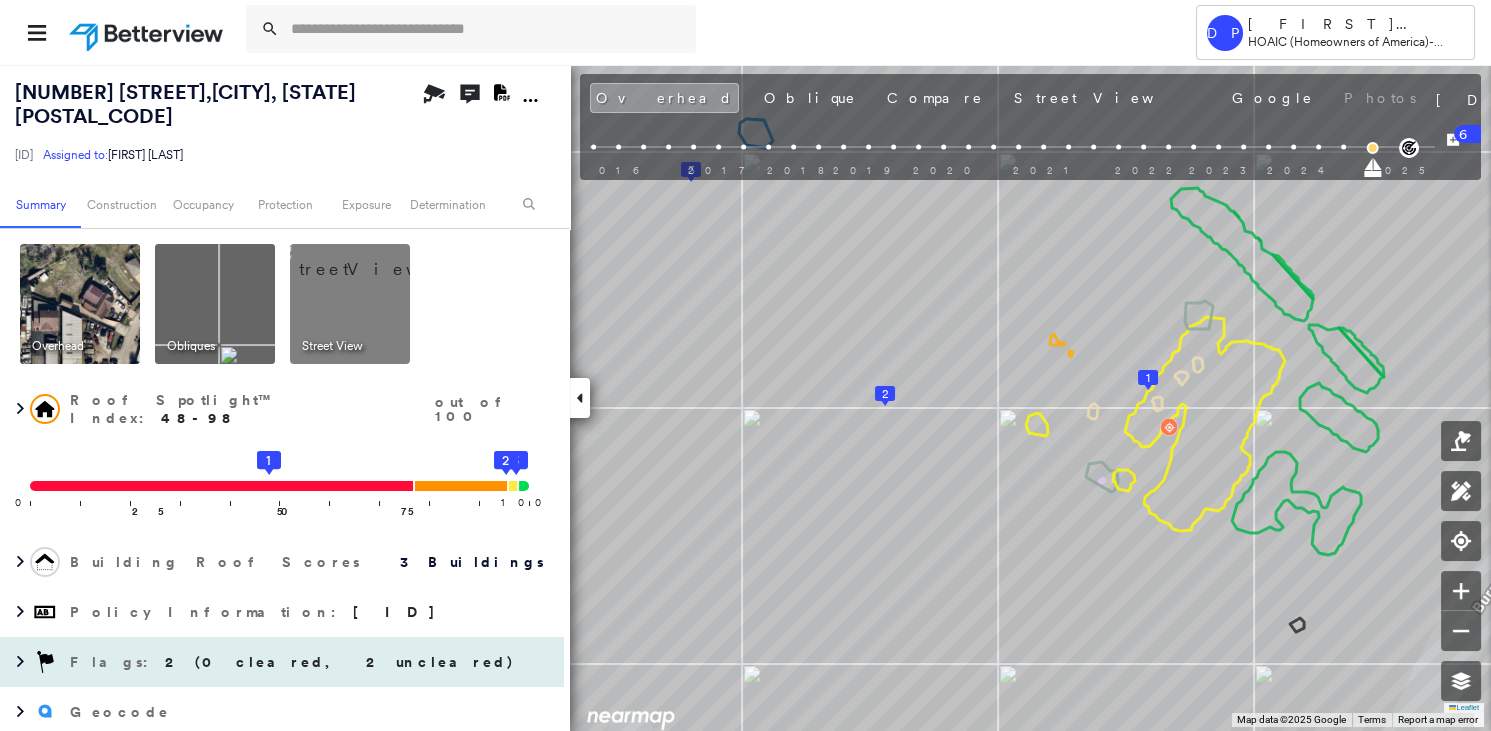 click on "2 (0 cleared, 2 uncleared)" at bounding box center [340, 662] 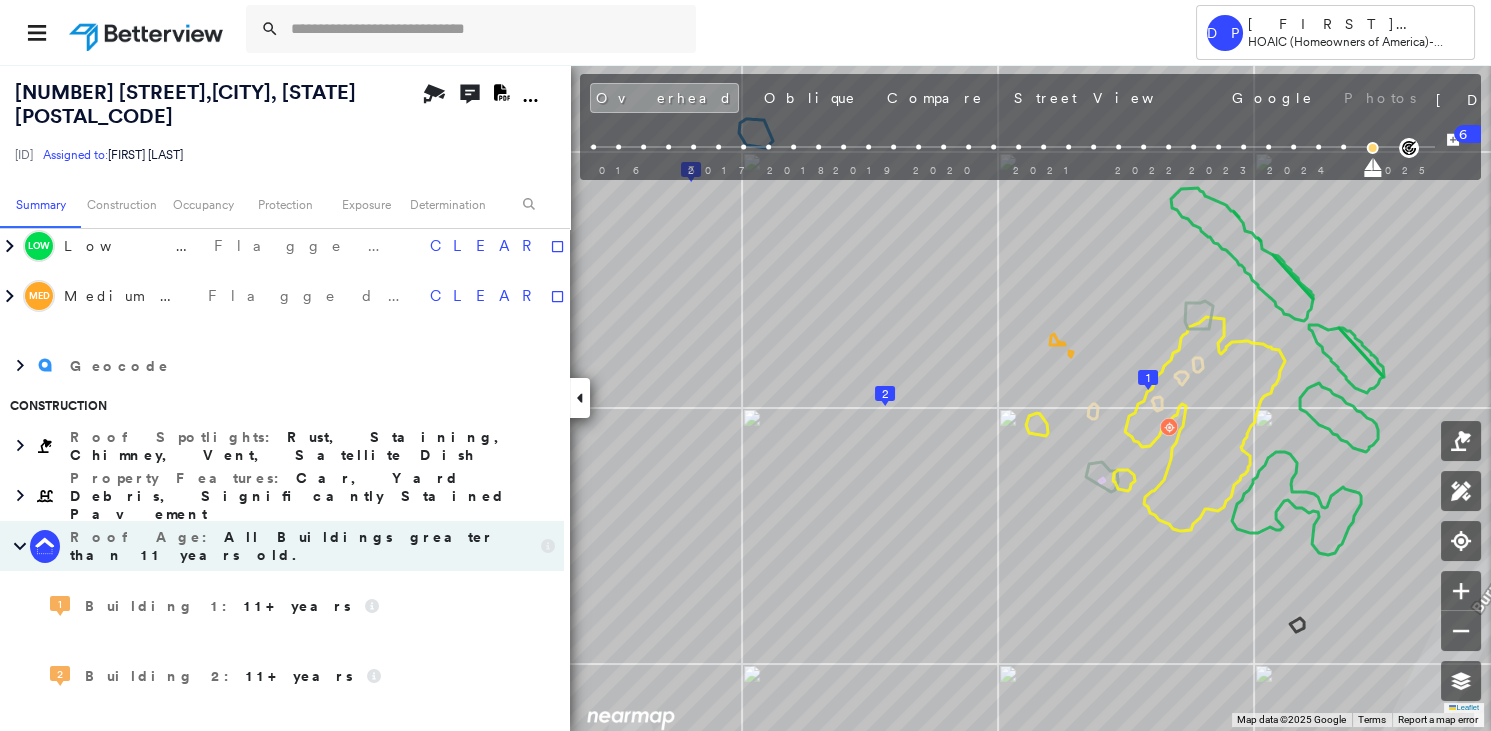 scroll, scrollTop: 636, scrollLeft: 0, axis: vertical 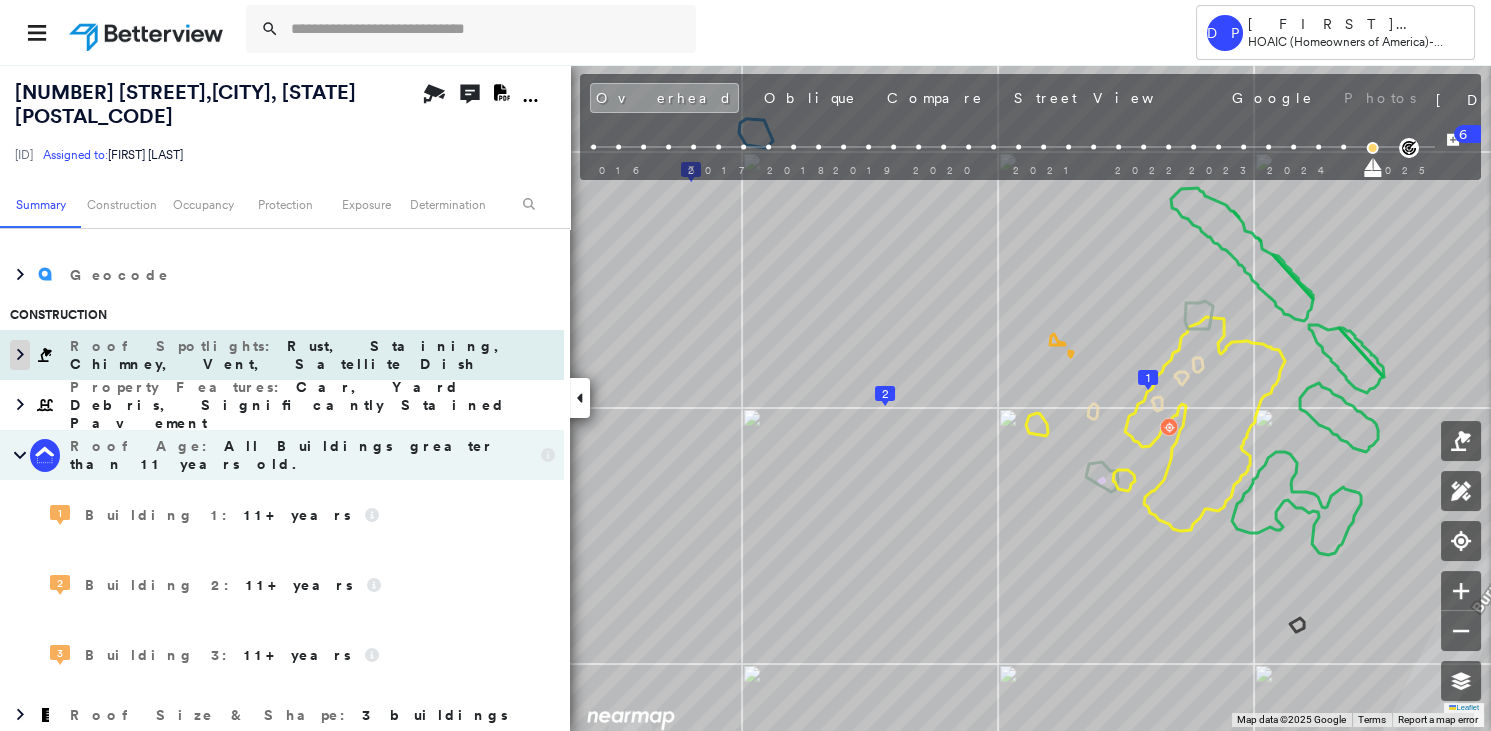 click 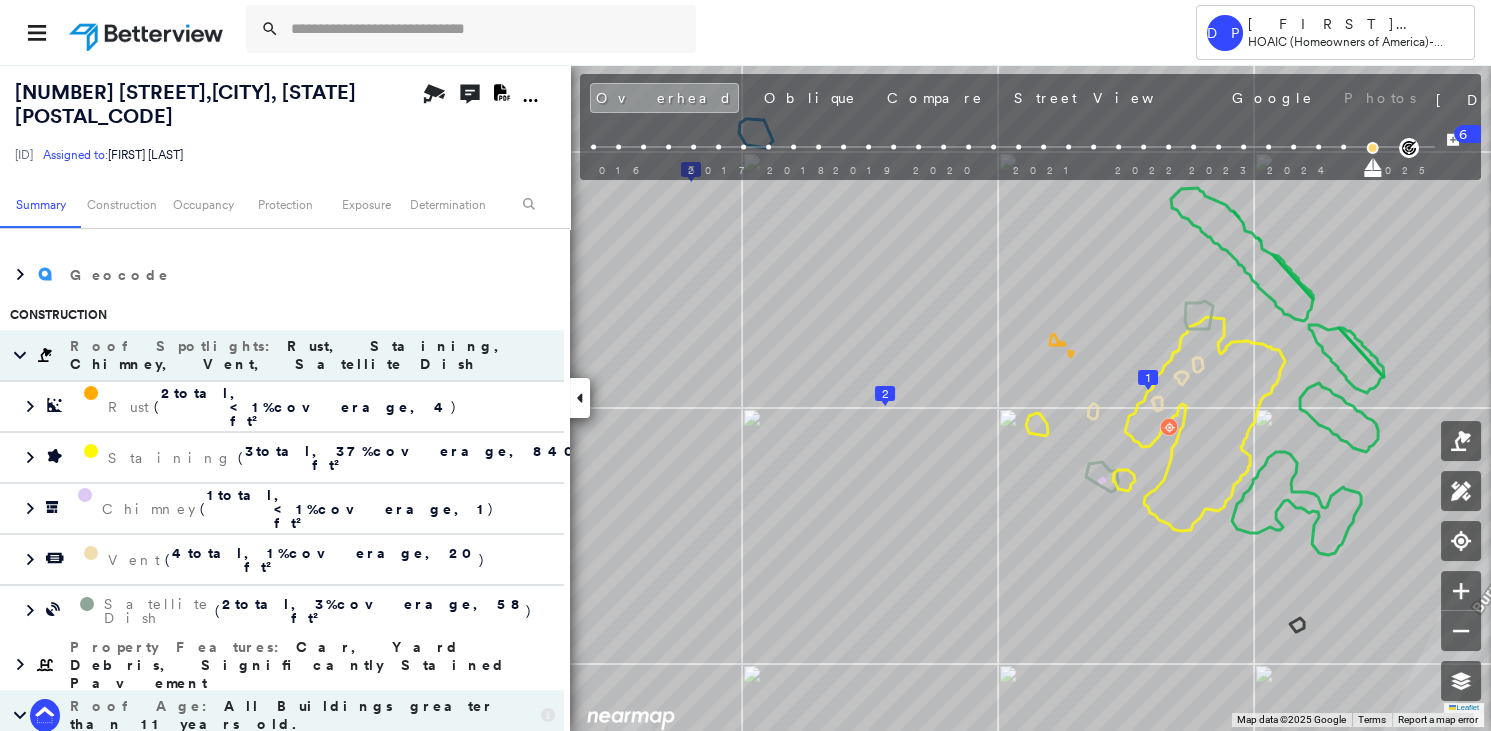 scroll, scrollTop: 90, scrollLeft: 0, axis: vertical 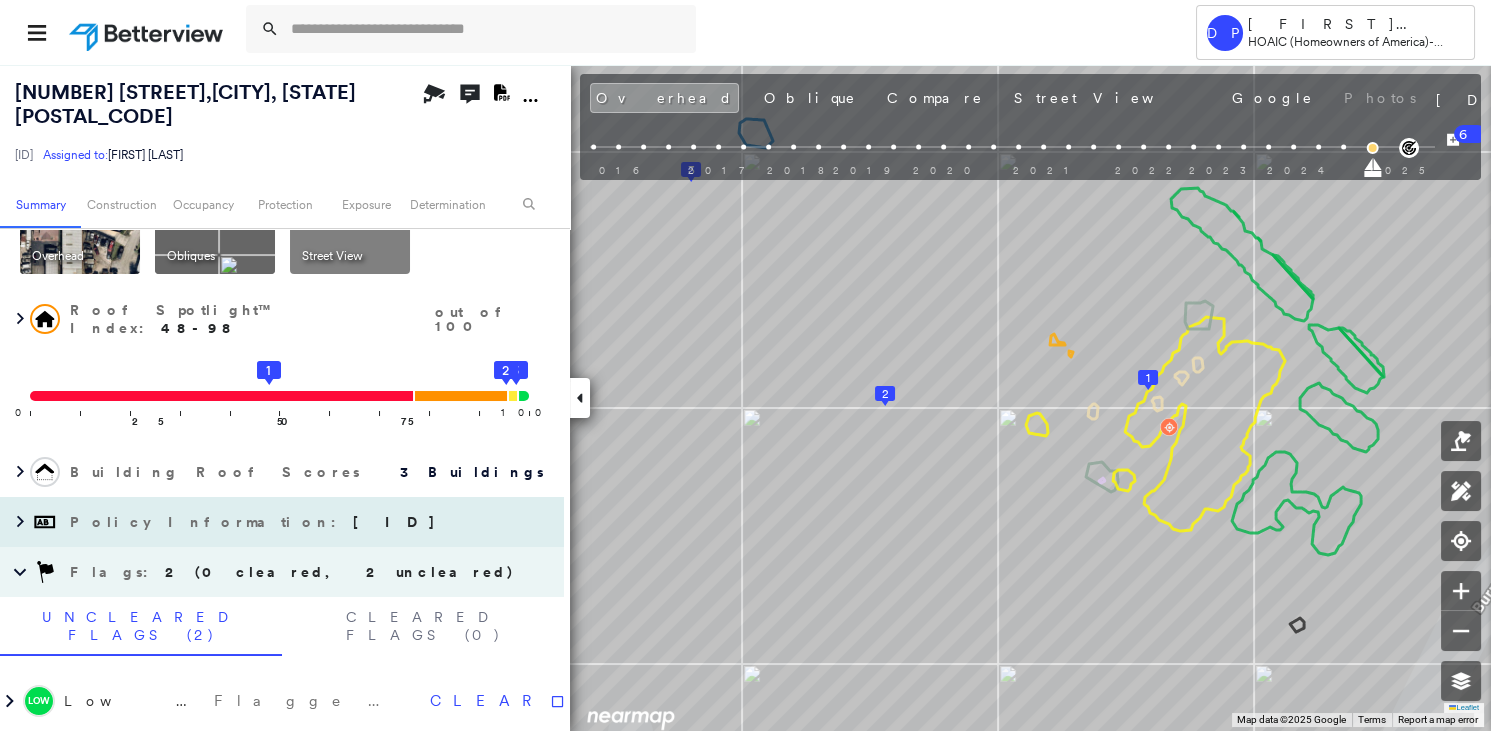 click on "Building Roof Scores 3 Buildings" at bounding box center [282, 472] 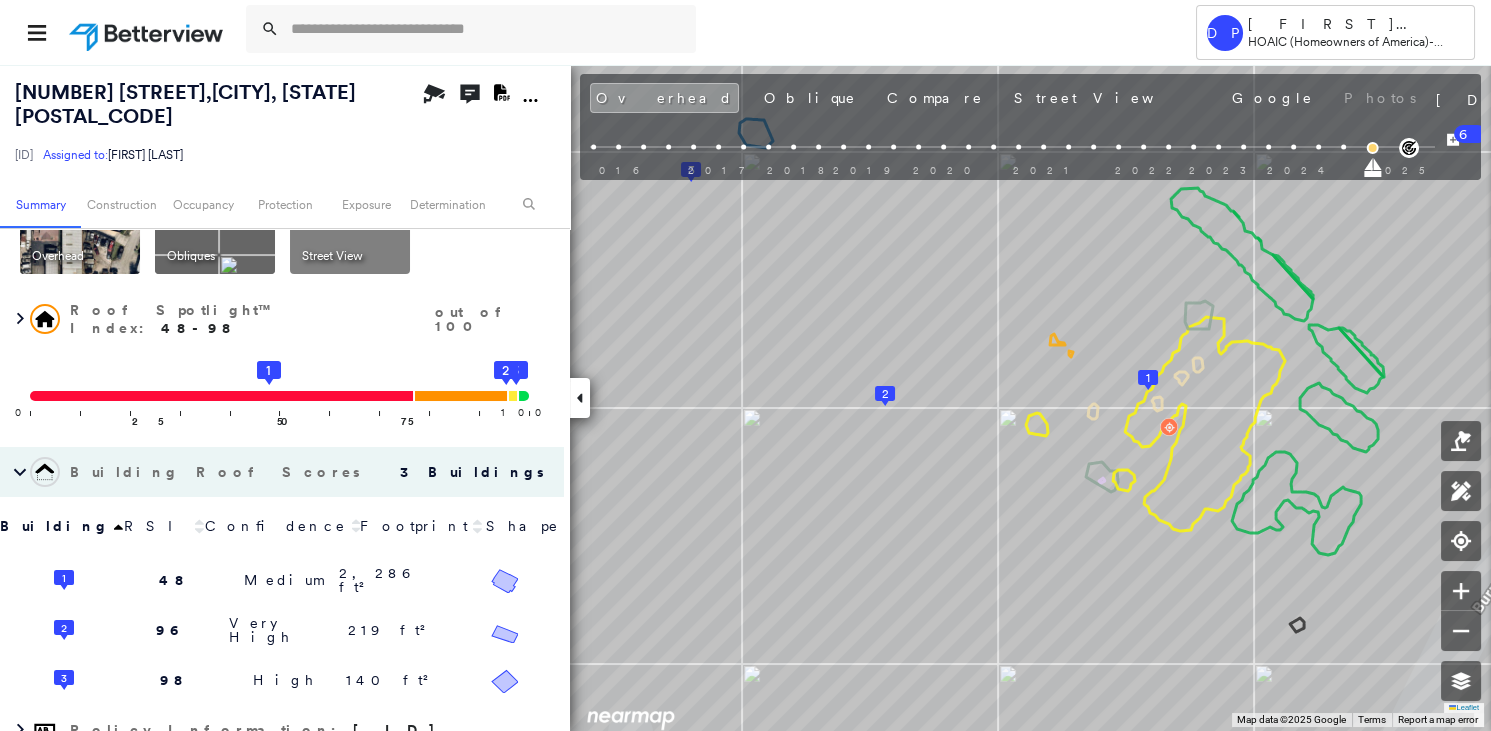 scroll, scrollTop: 454, scrollLeft: 0, axis: vertical 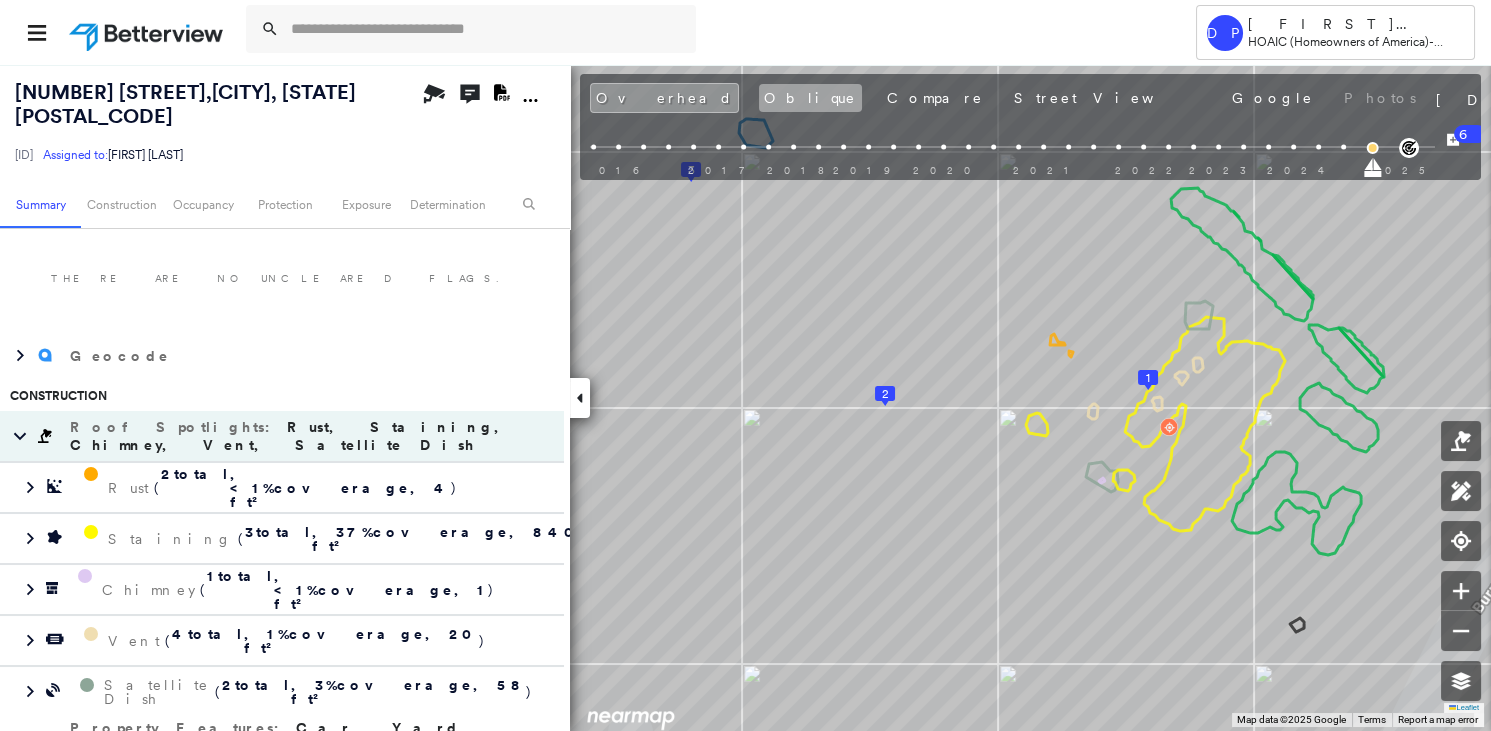 click on "Oblique" at bounding box center (810, 98) 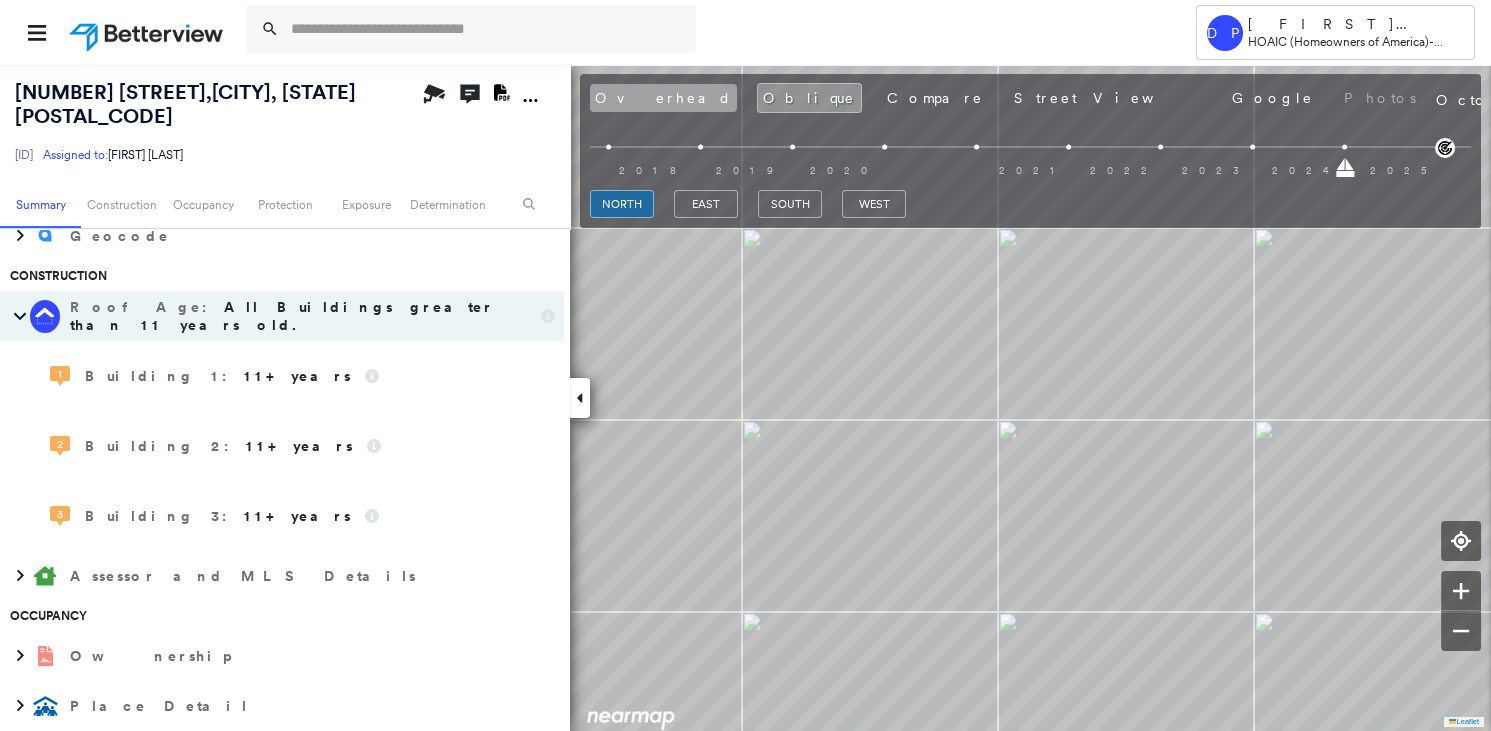 click on "Overhead" at bounding box center [663, 98] 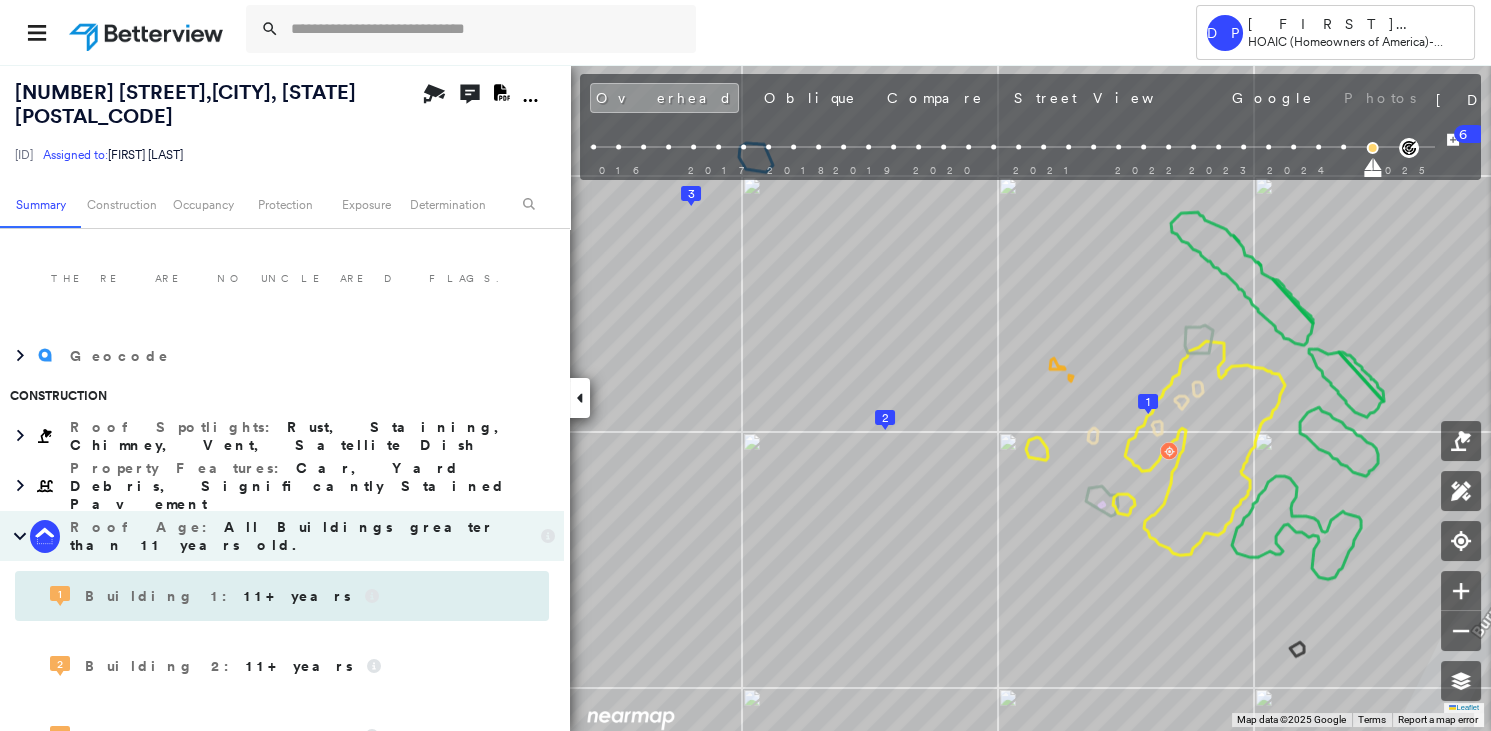 scroll, scrollTop: 454, scrollLeft: 0, axis: vertical 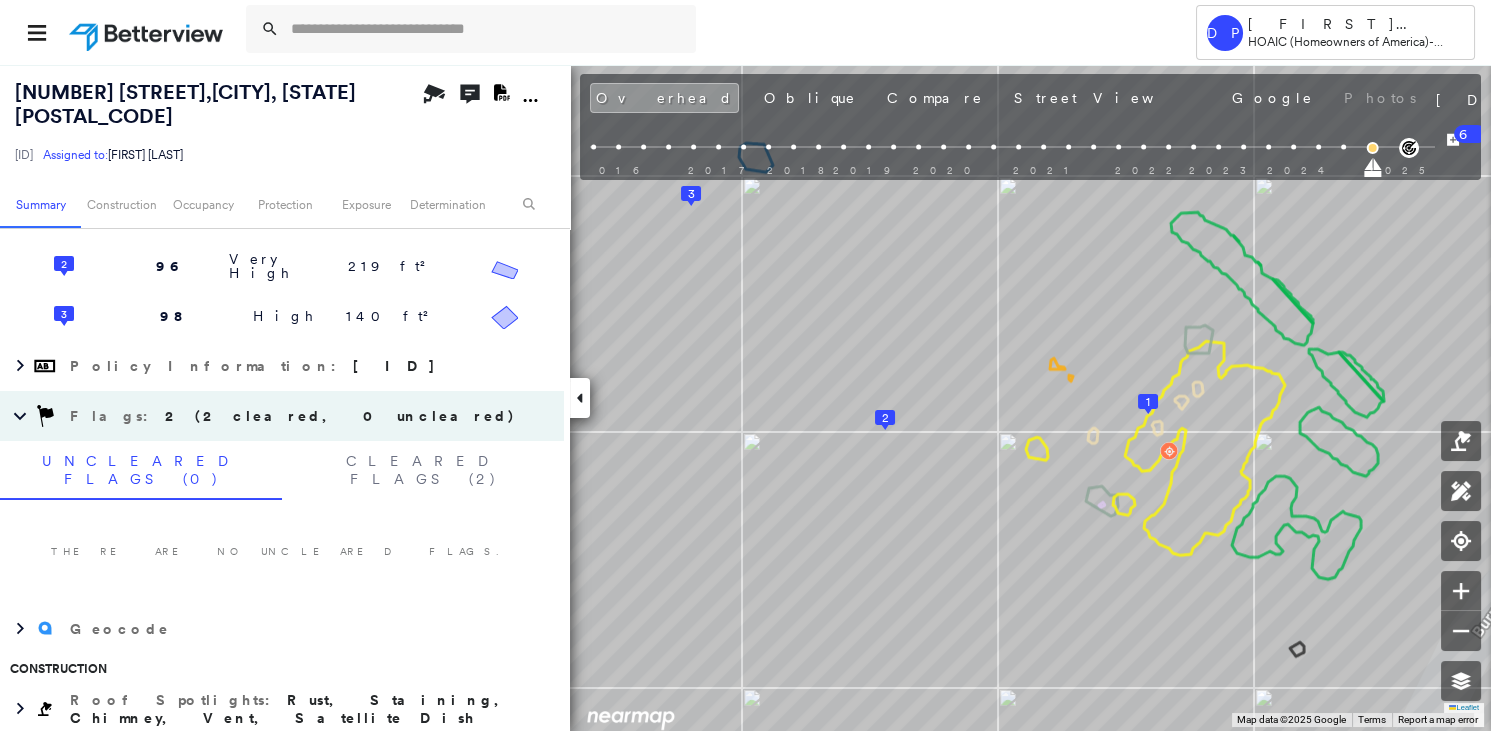 click on "There are no  uncleared  flags." at bounding box center (282, 552) 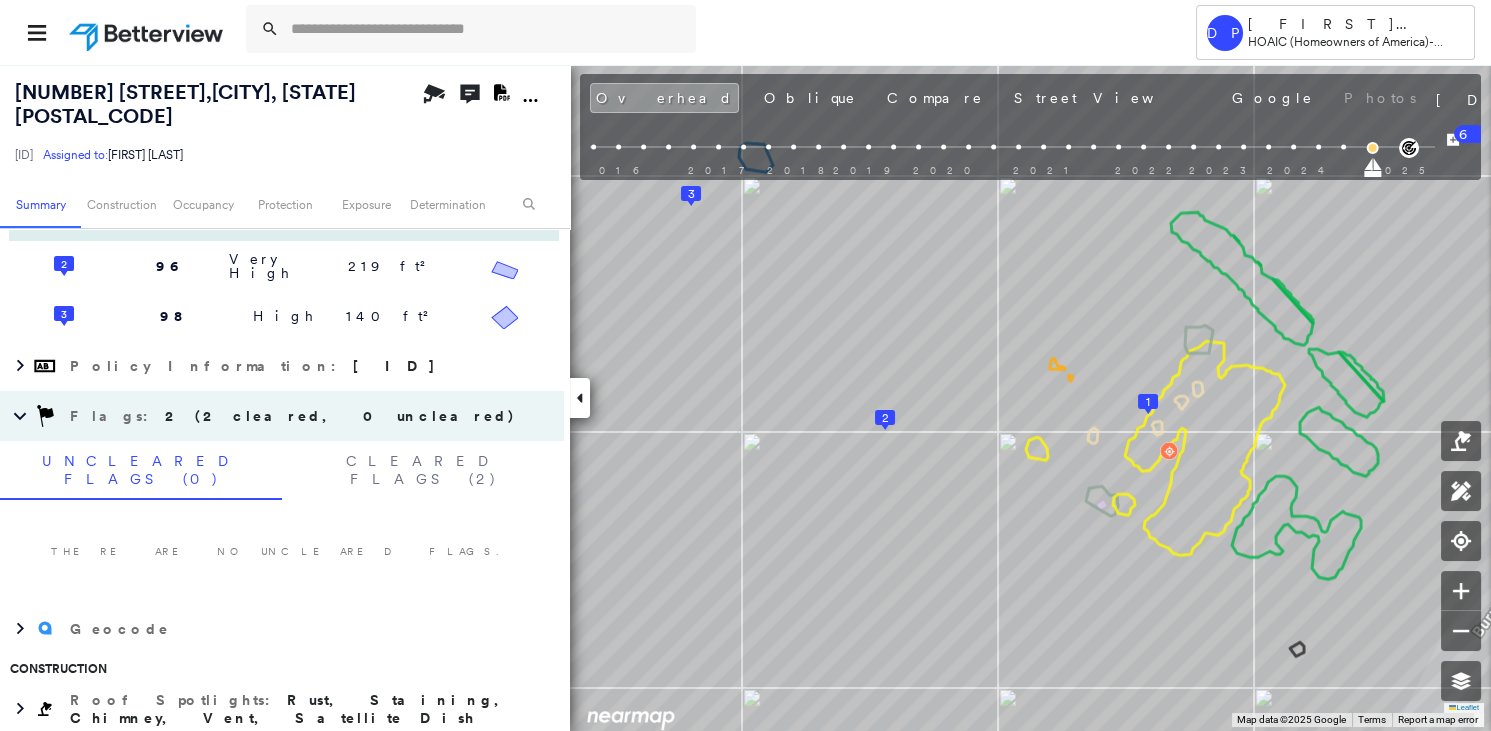 scroll, scrollTop: 90, scrollLeft: 0, axis: vertical 